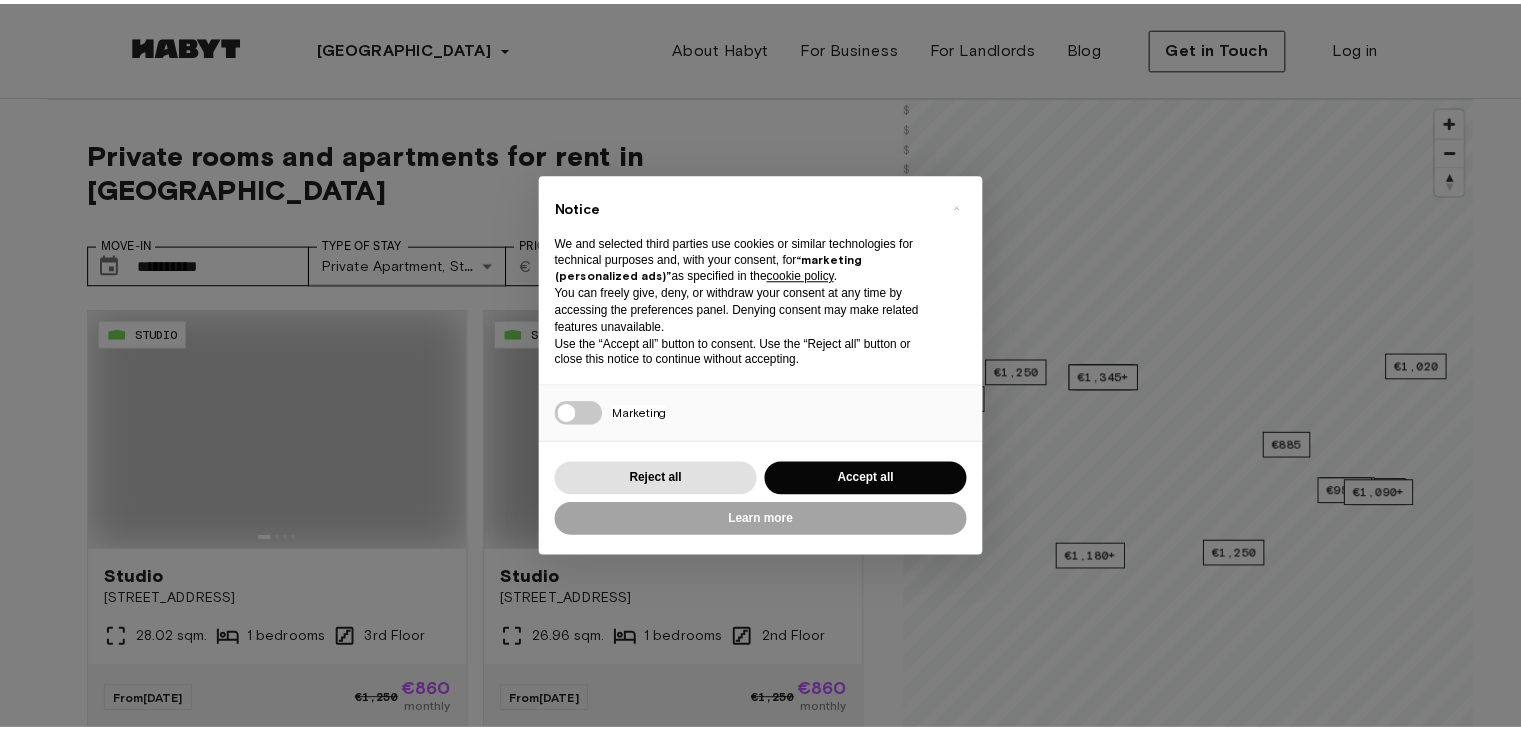 scroll, scrollTop: 0, scrollLeft: 0, axis: both 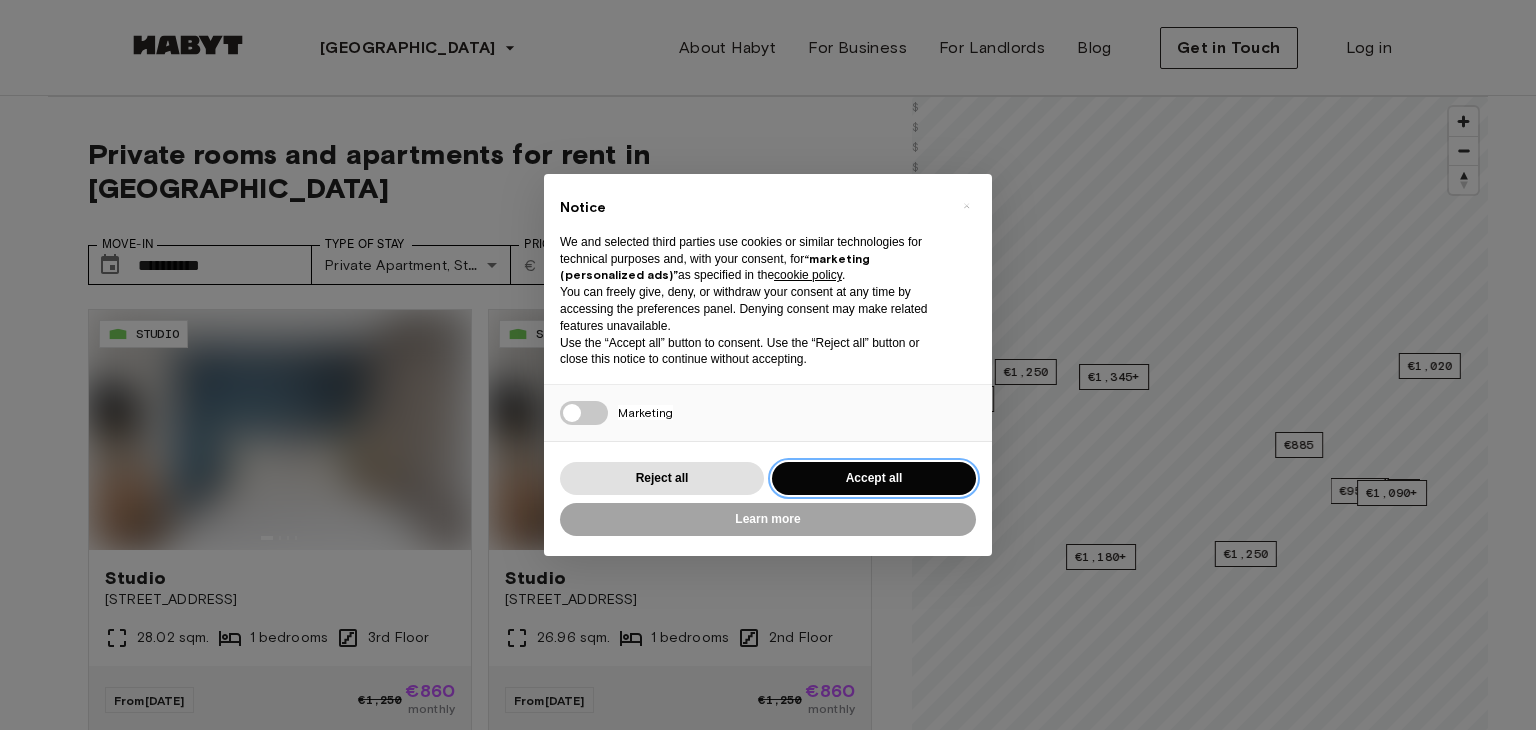 click on "Accept all" at bounding box center (874, 478) 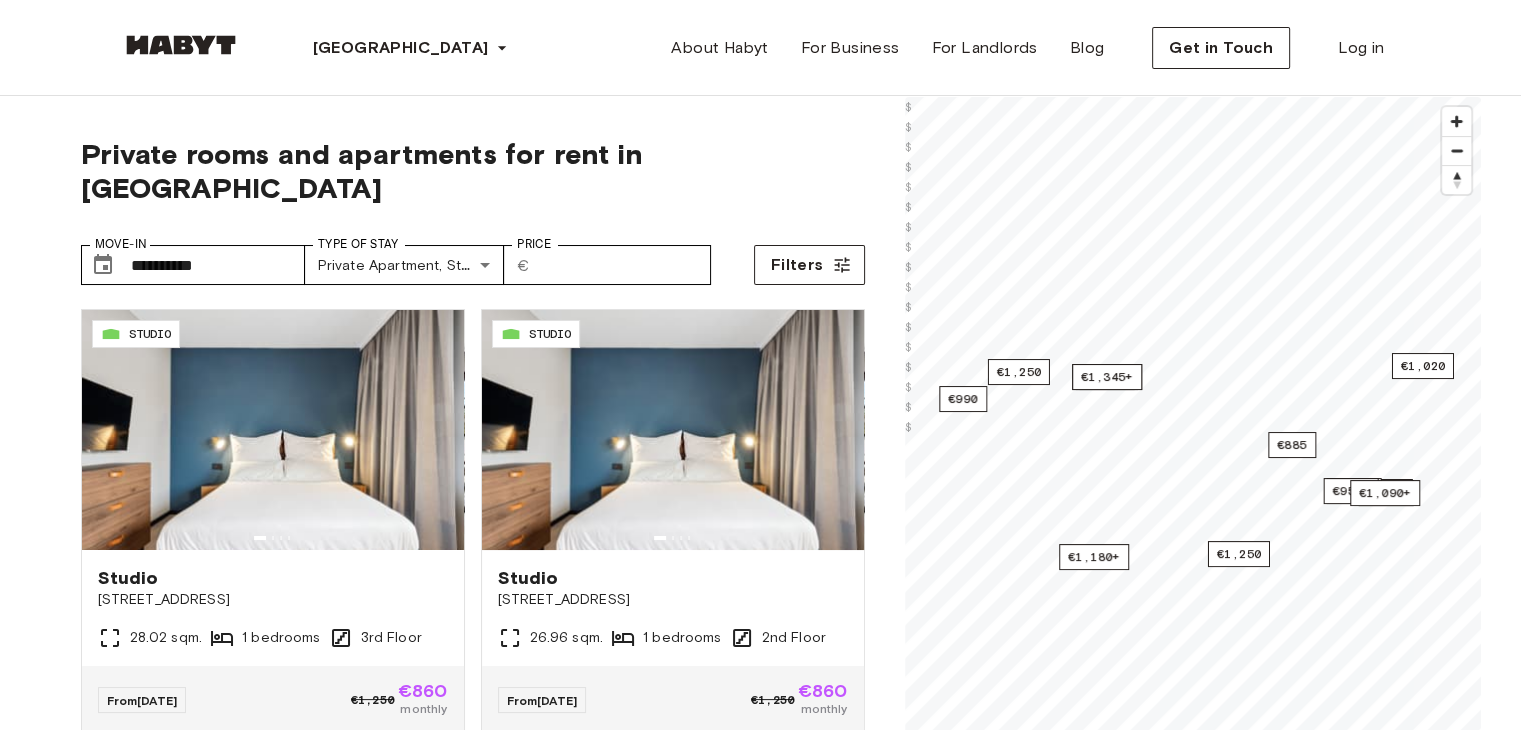 scroll, scrollTop: 0, scrollLeft: 0, axis: both 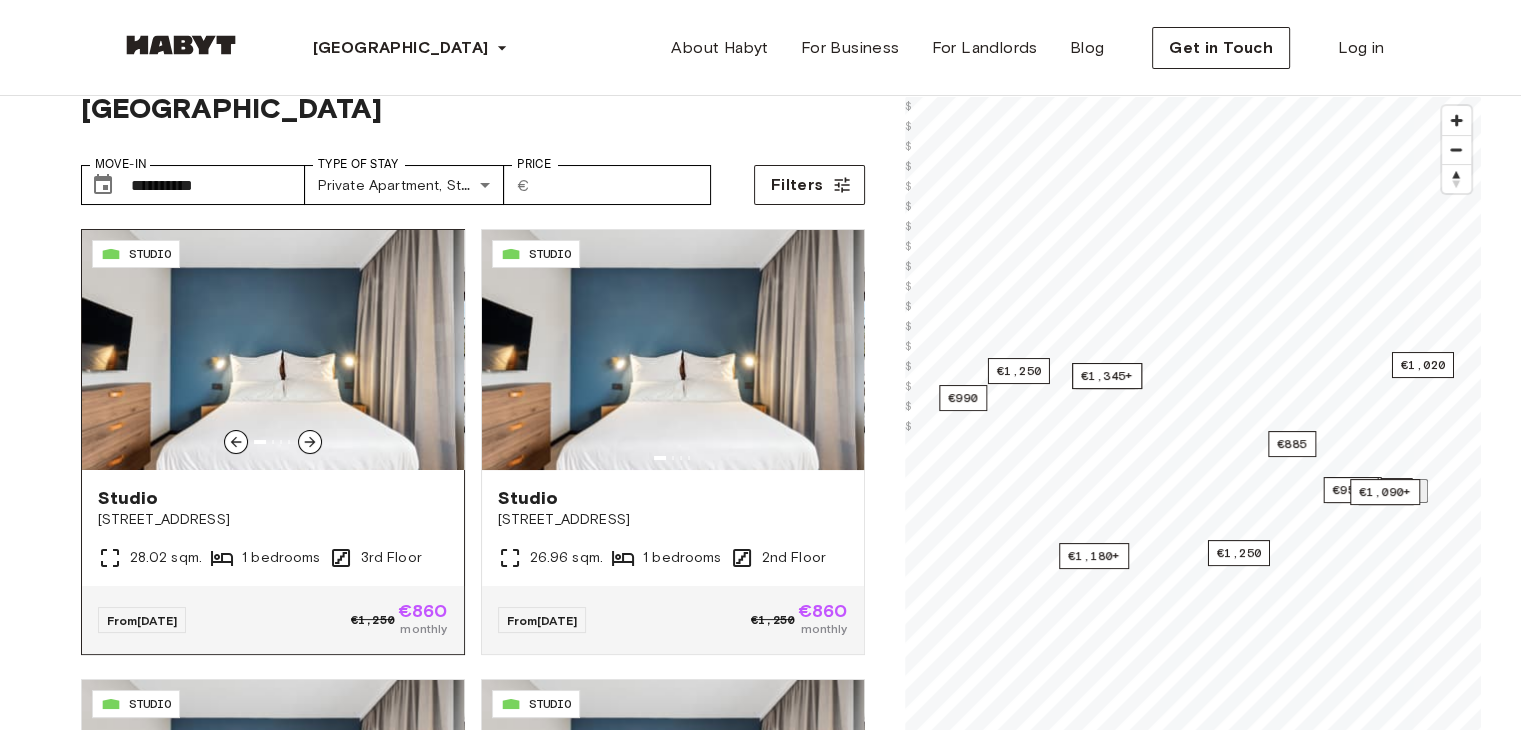 click at bounding box center [310, 442] 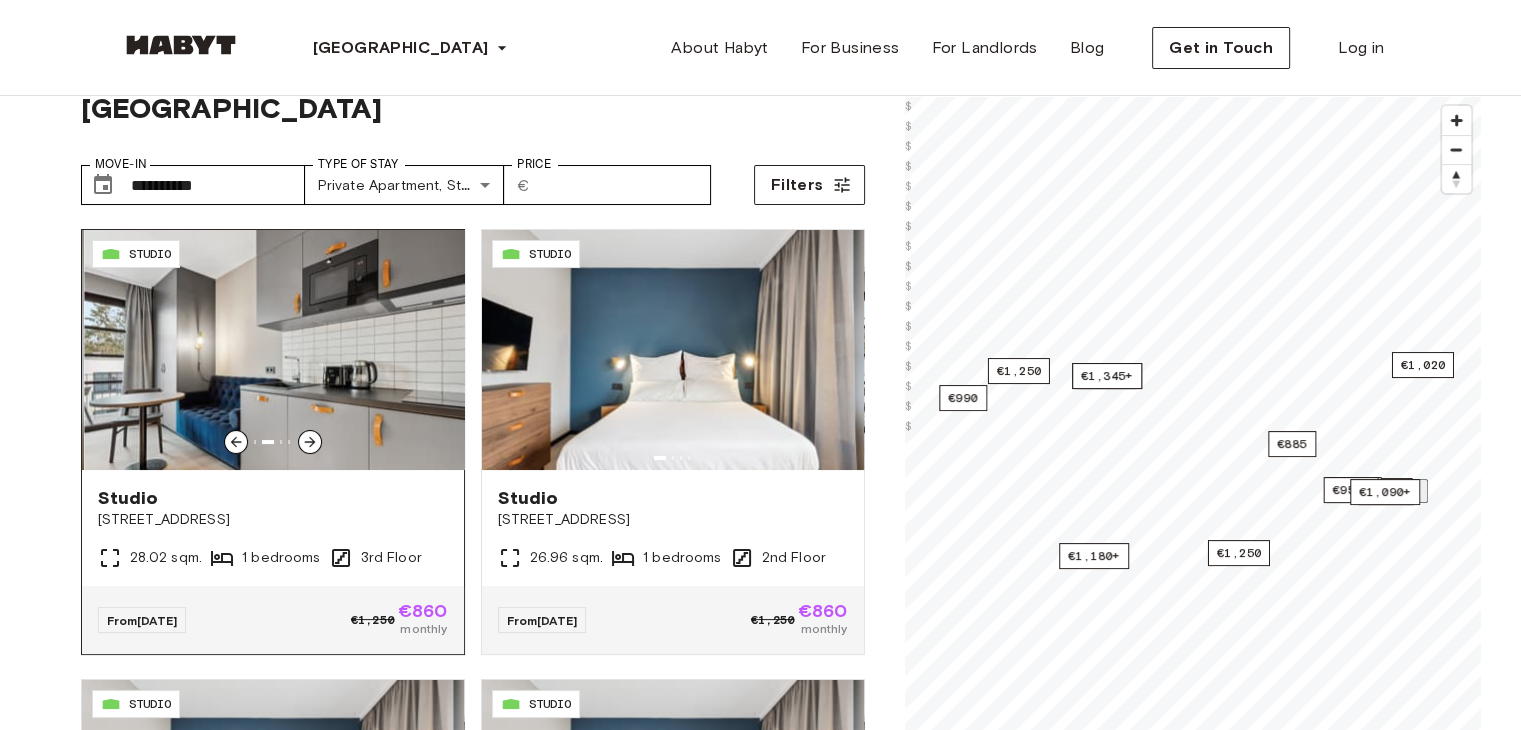 click at bounding box center [310, 442] 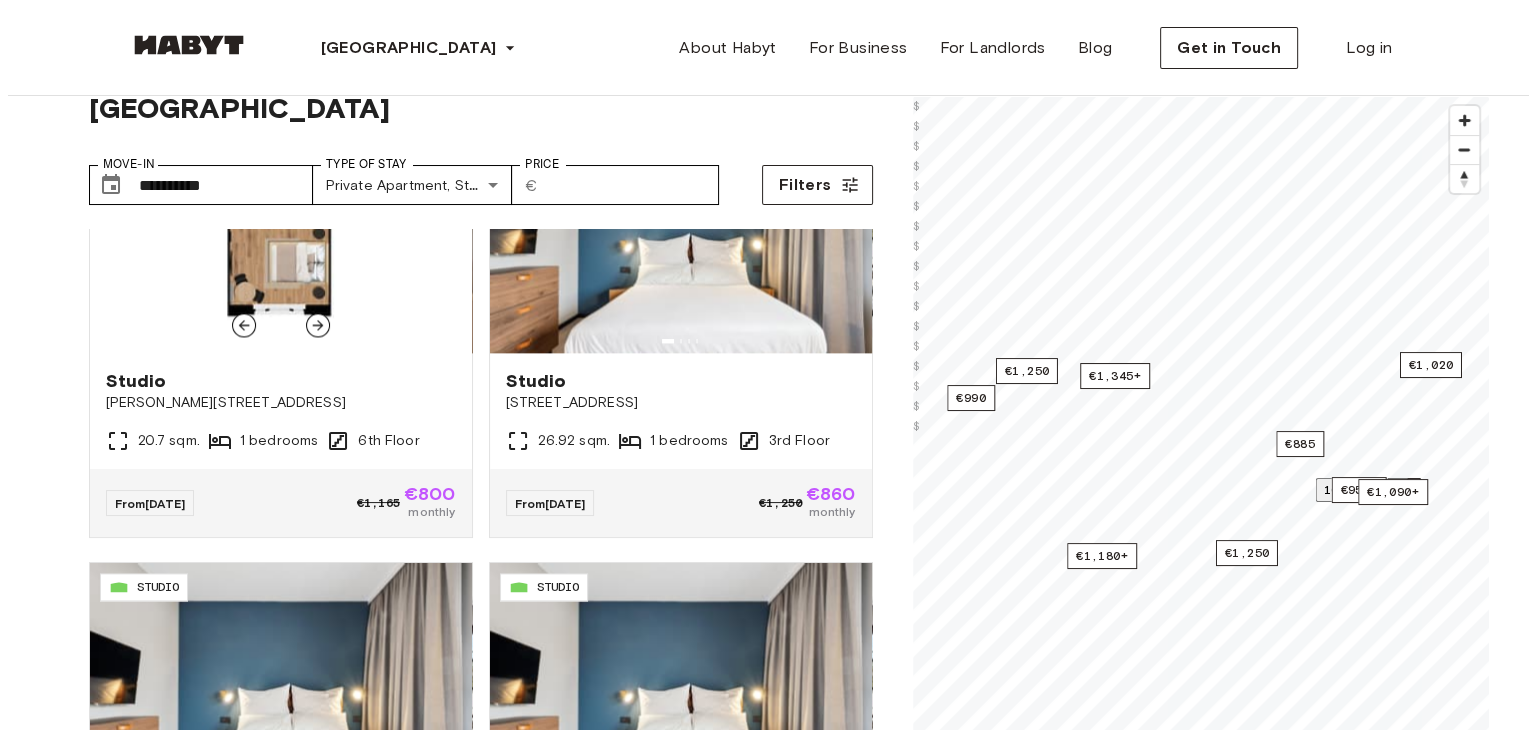 scroll, scrollTop: 2840, scrollLeft: 0, axis: vertical 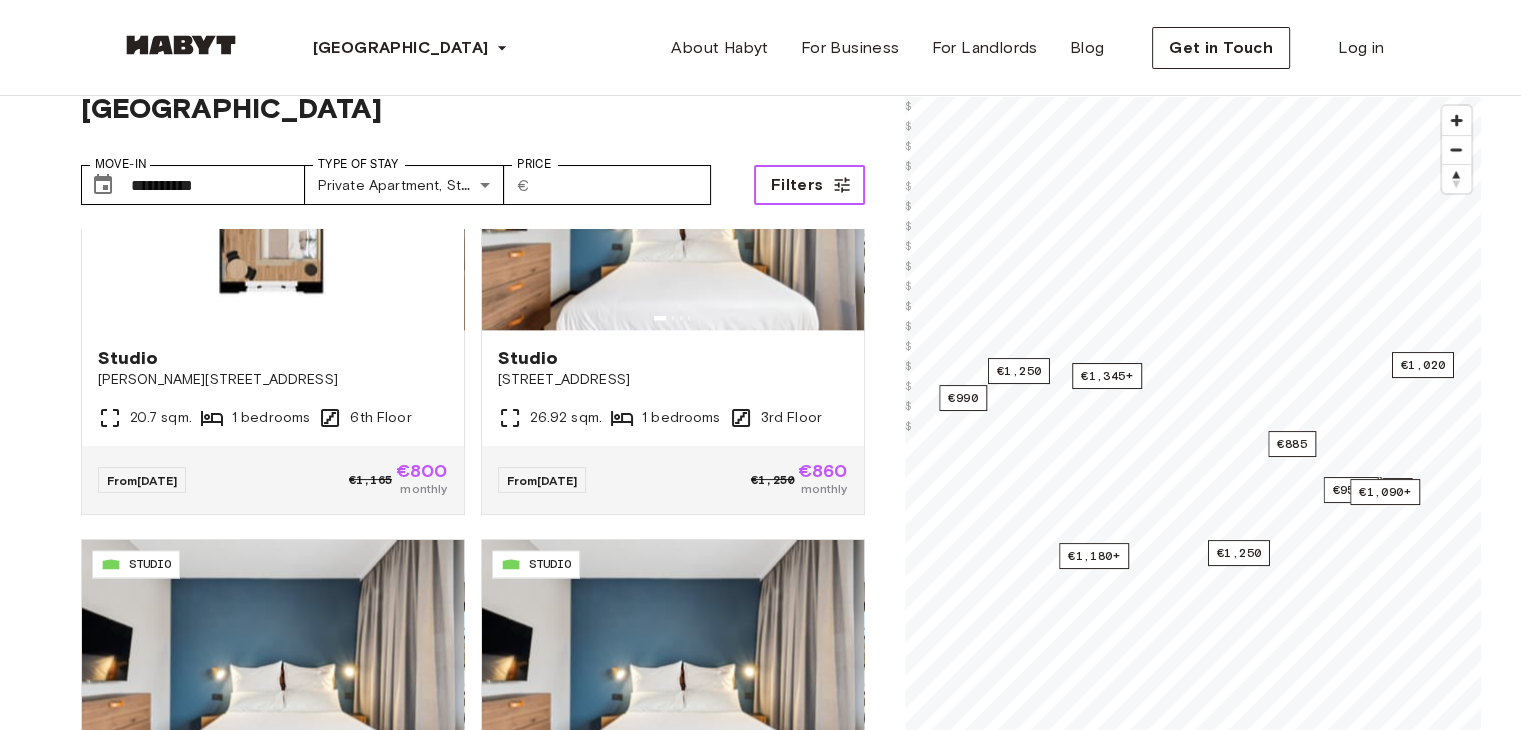 click 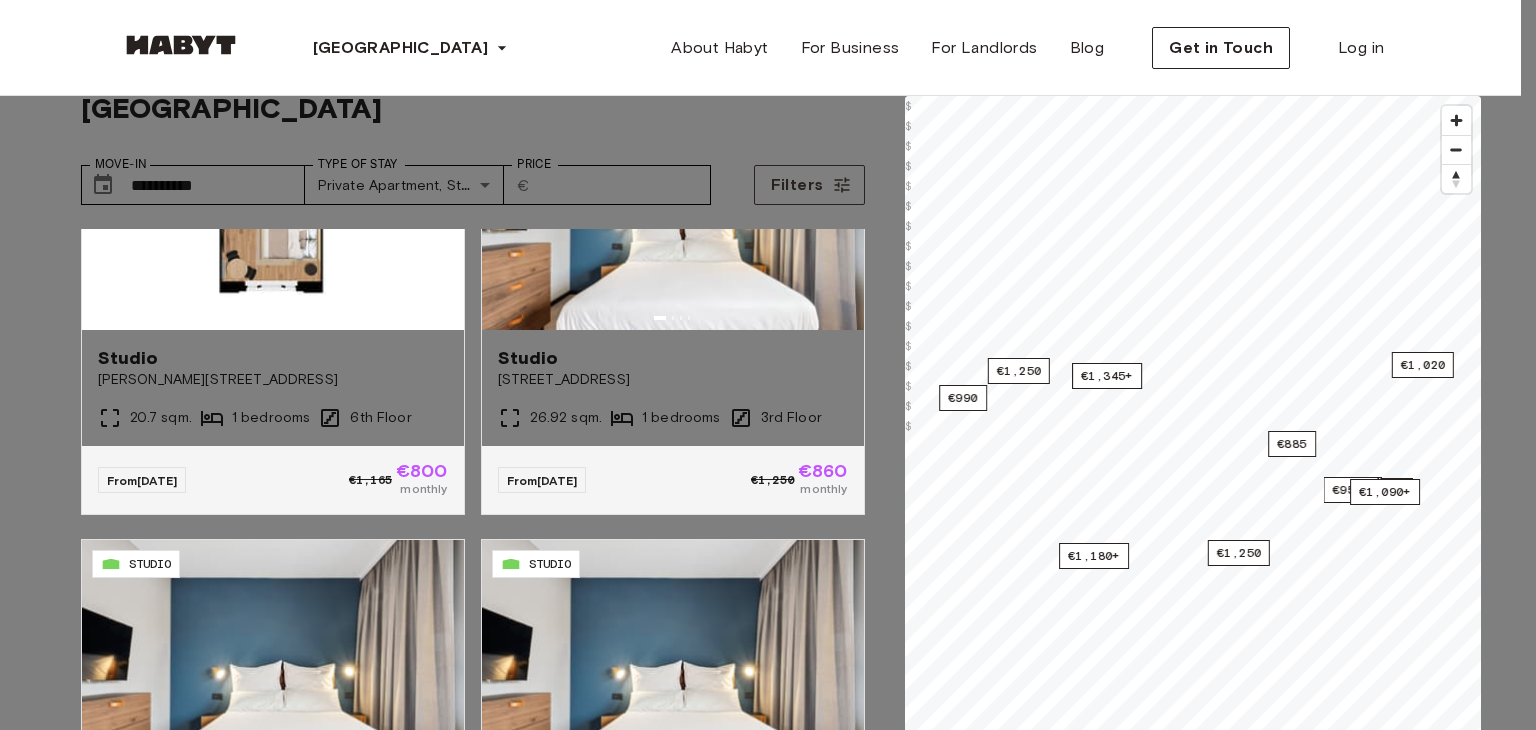 click on "Private apartment" at bounding box center (66, 5110) 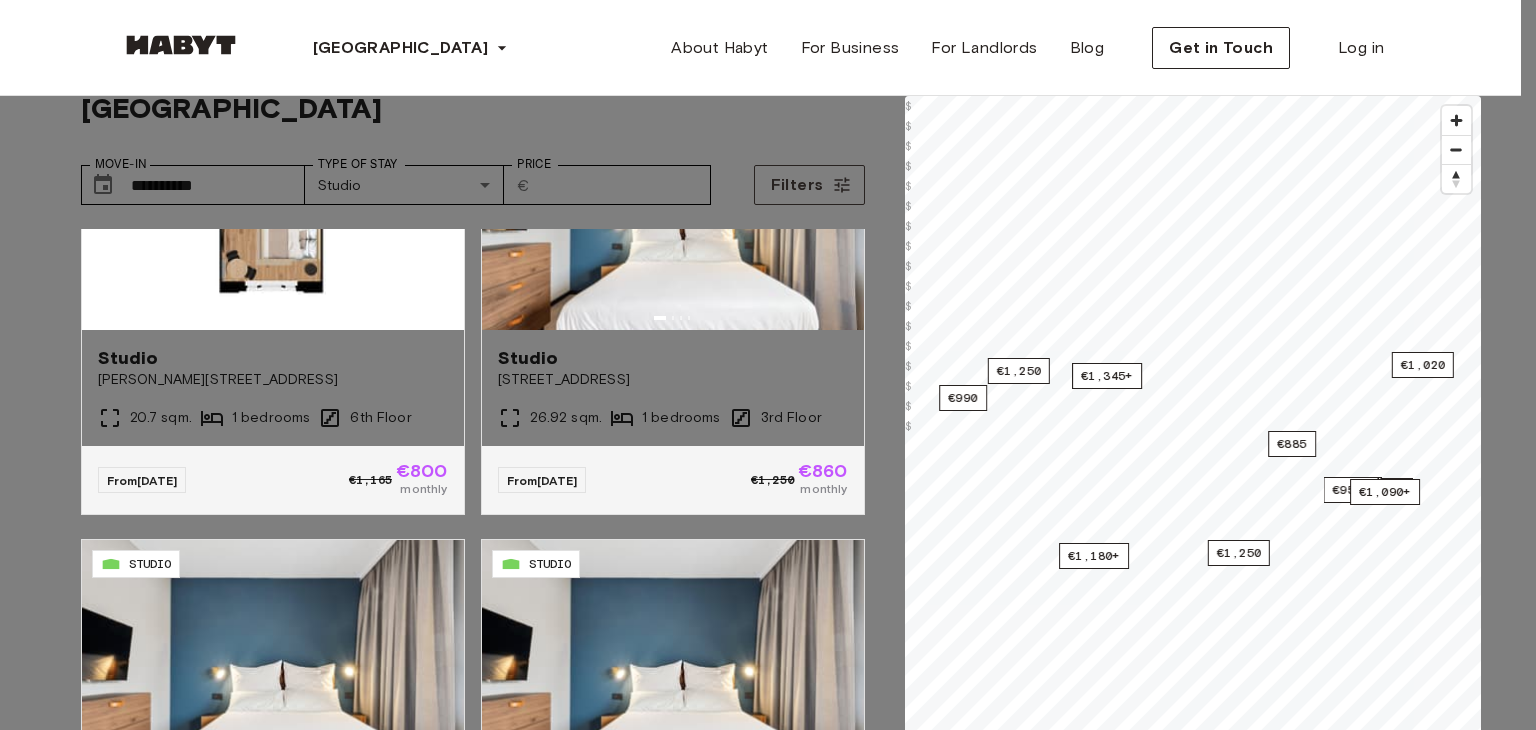 type on "**" 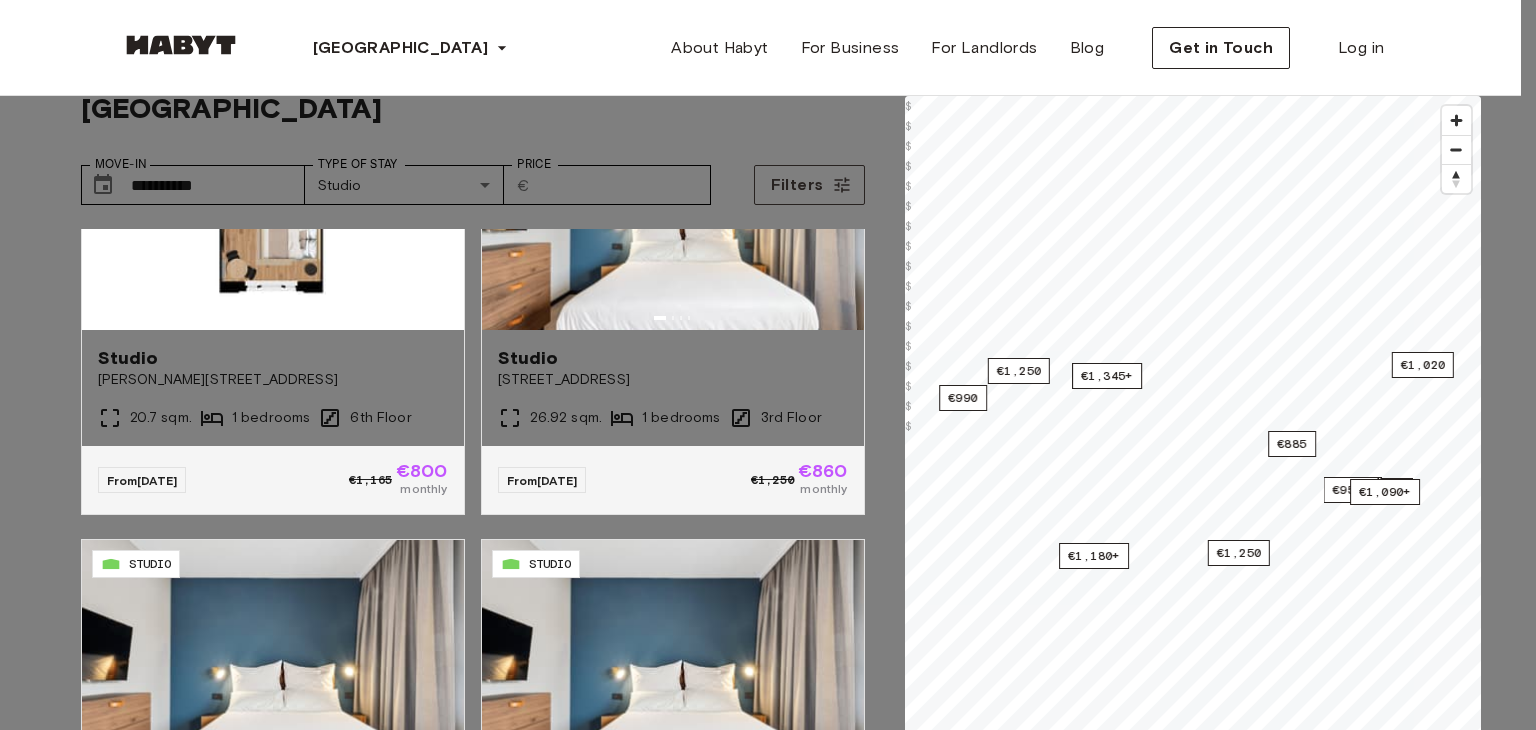 type on "*" 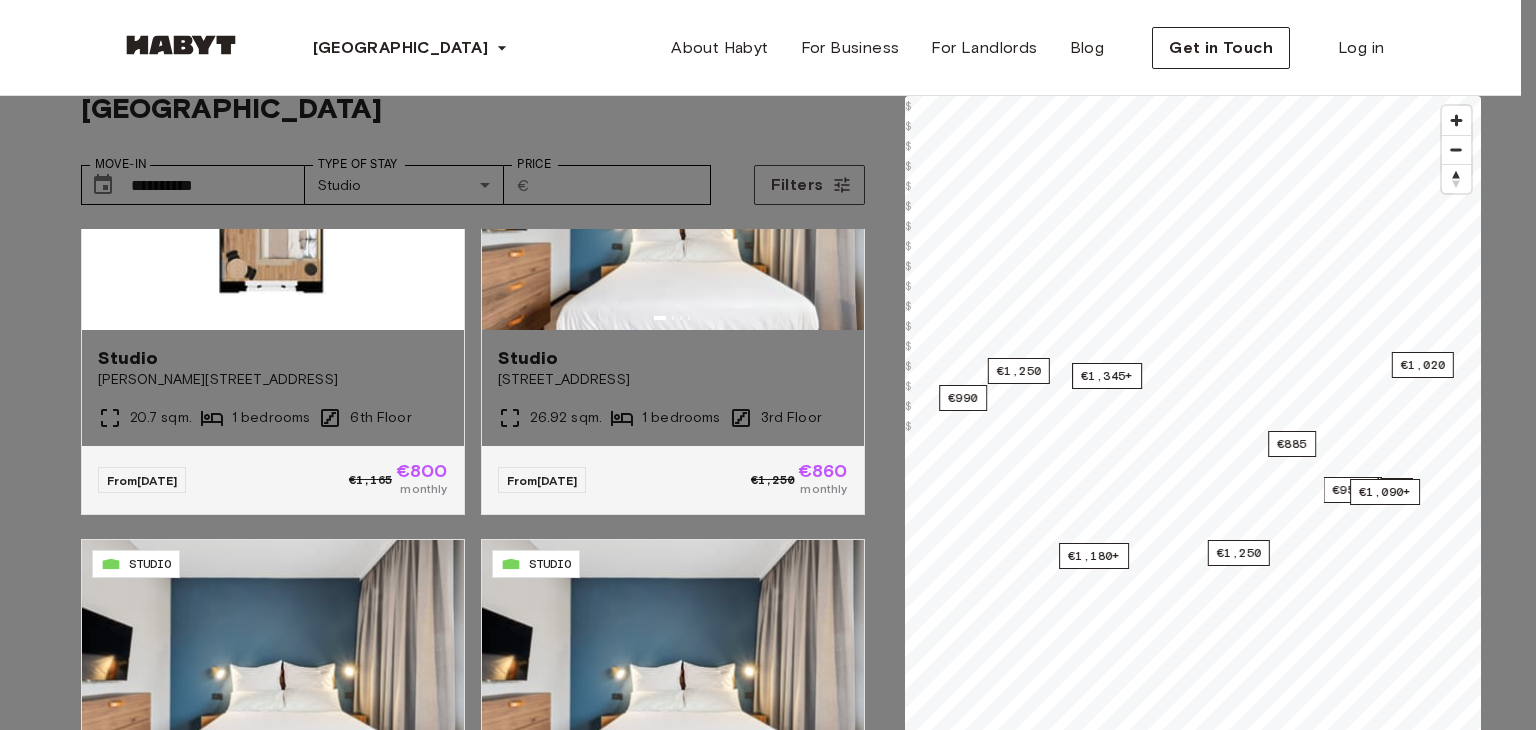 type on "***" 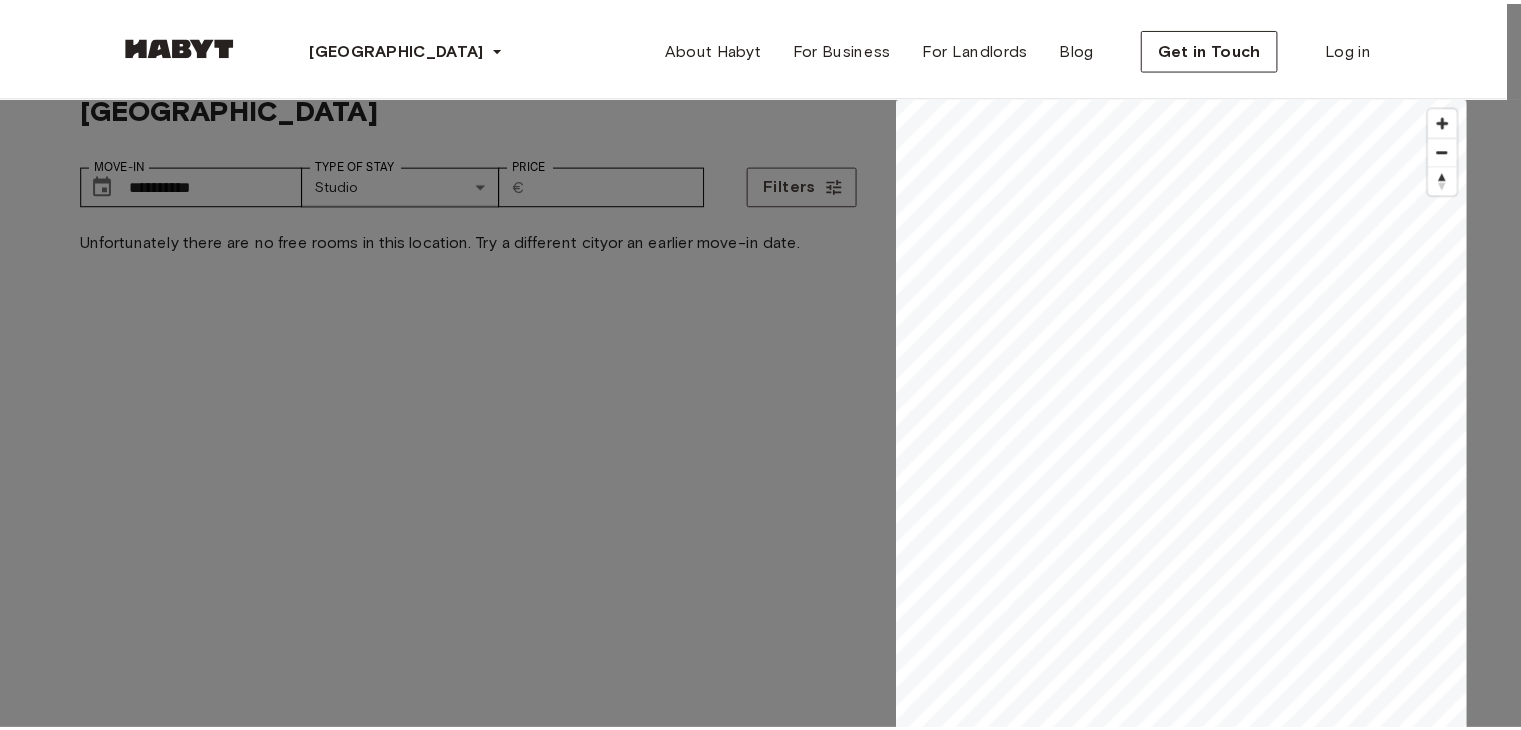 scroll, scrollTop: 0, scrollLeft: 0, axis: both 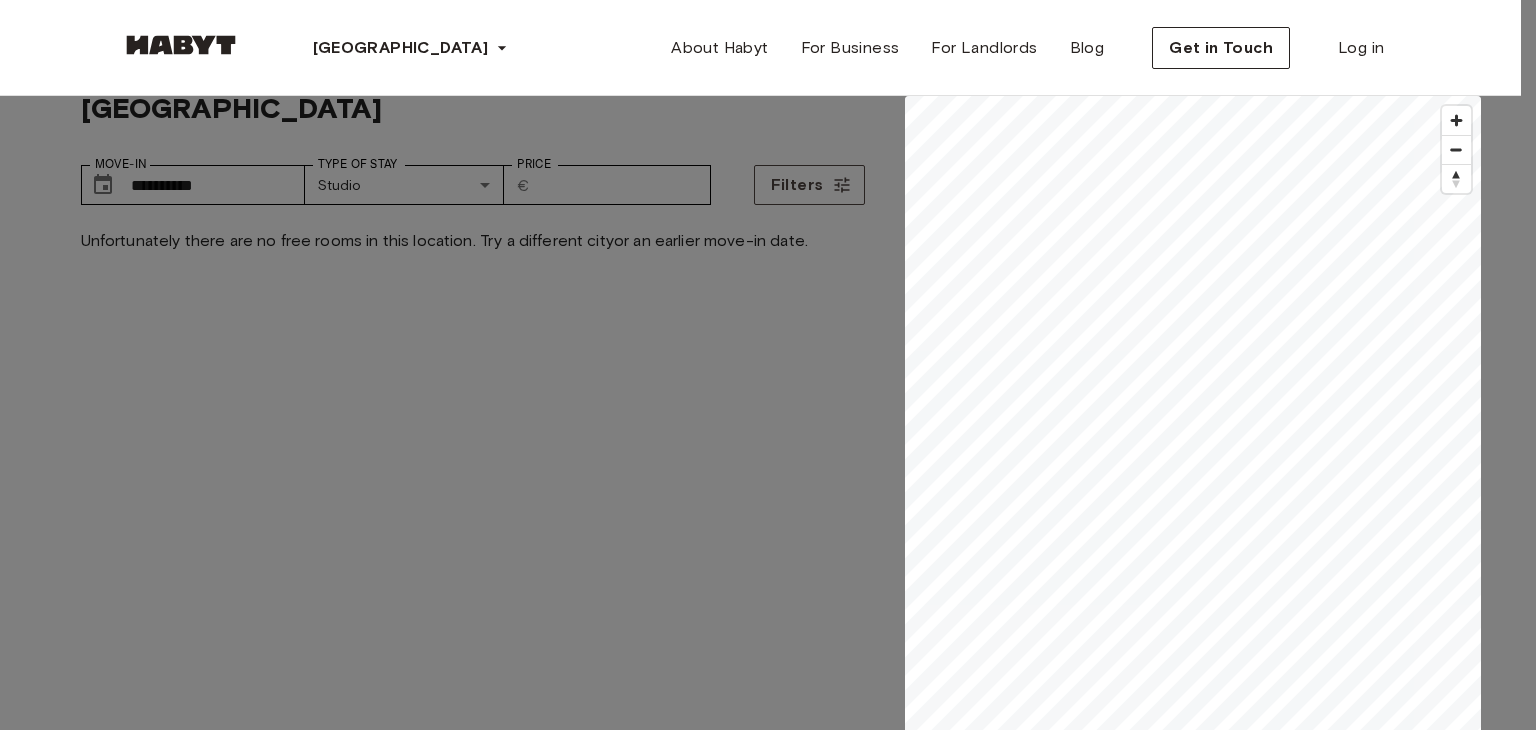 type on "**" 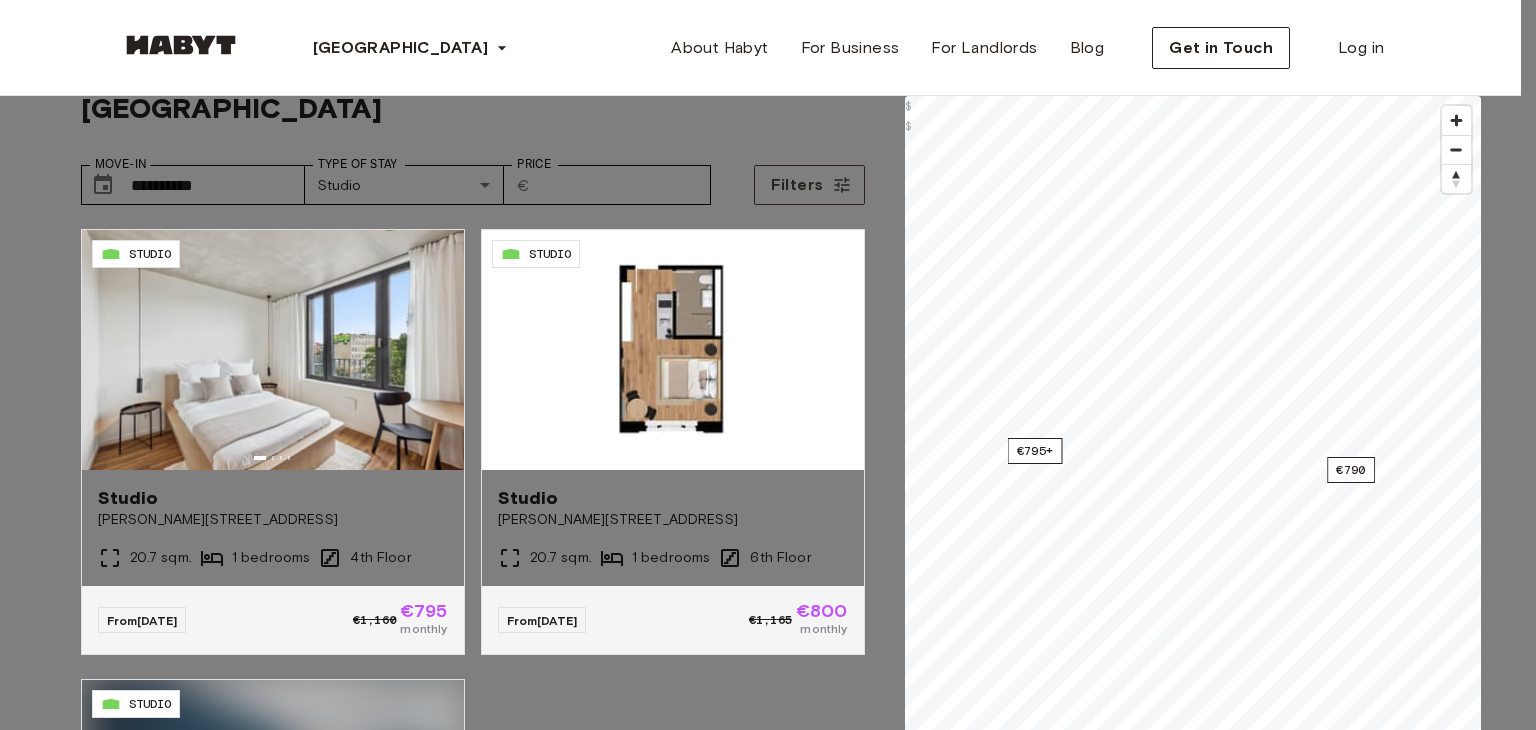 type on "**" 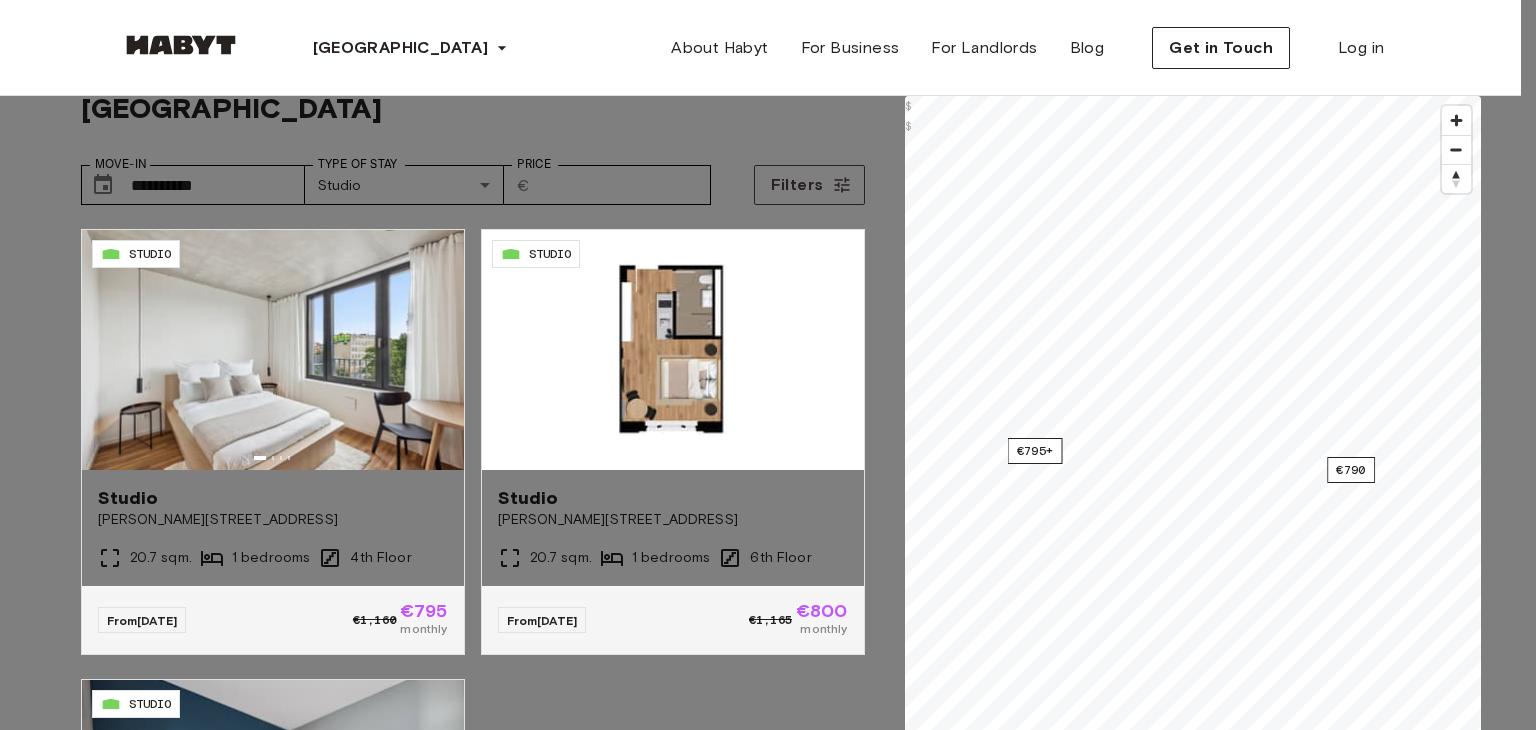 click on "Apply" at bounding box center (140, 6629) 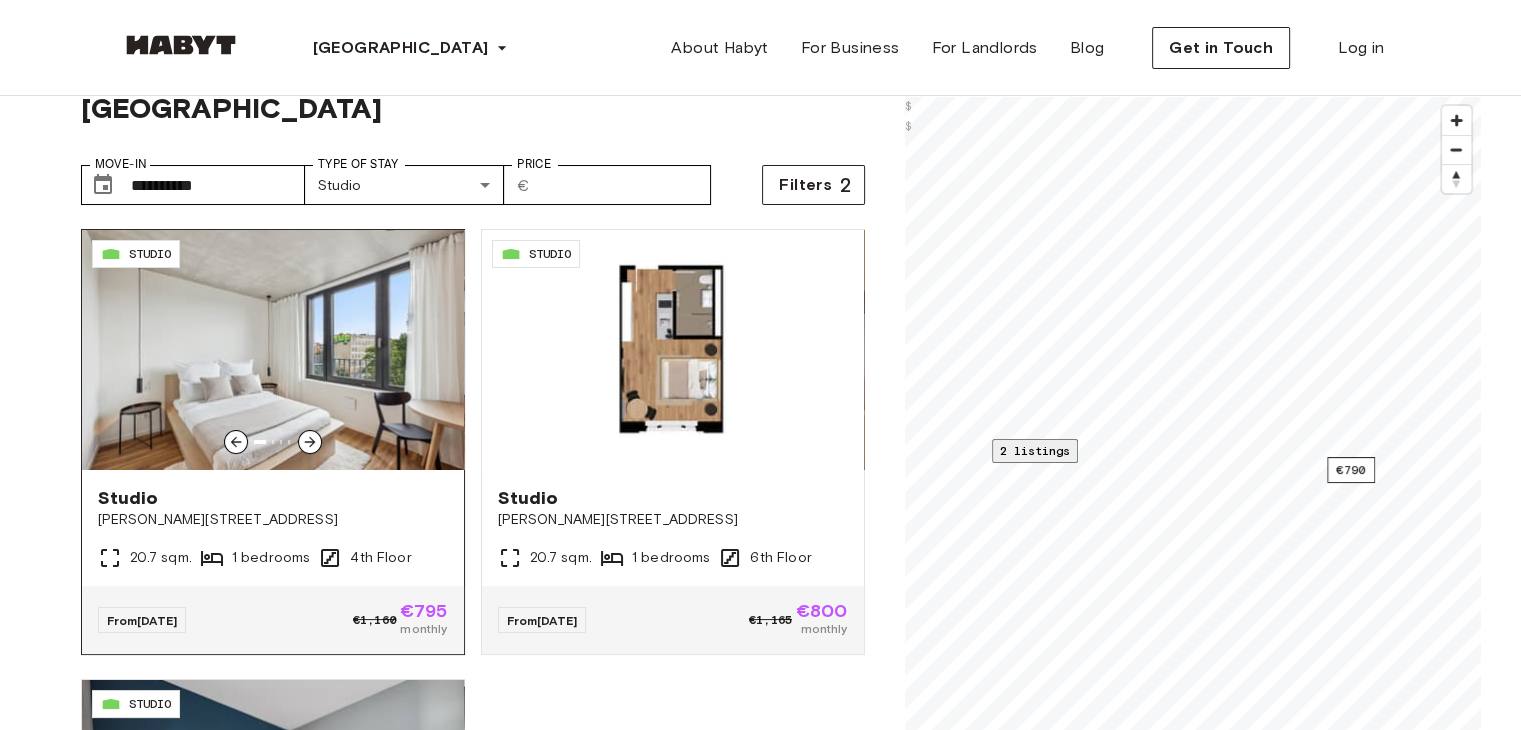 click 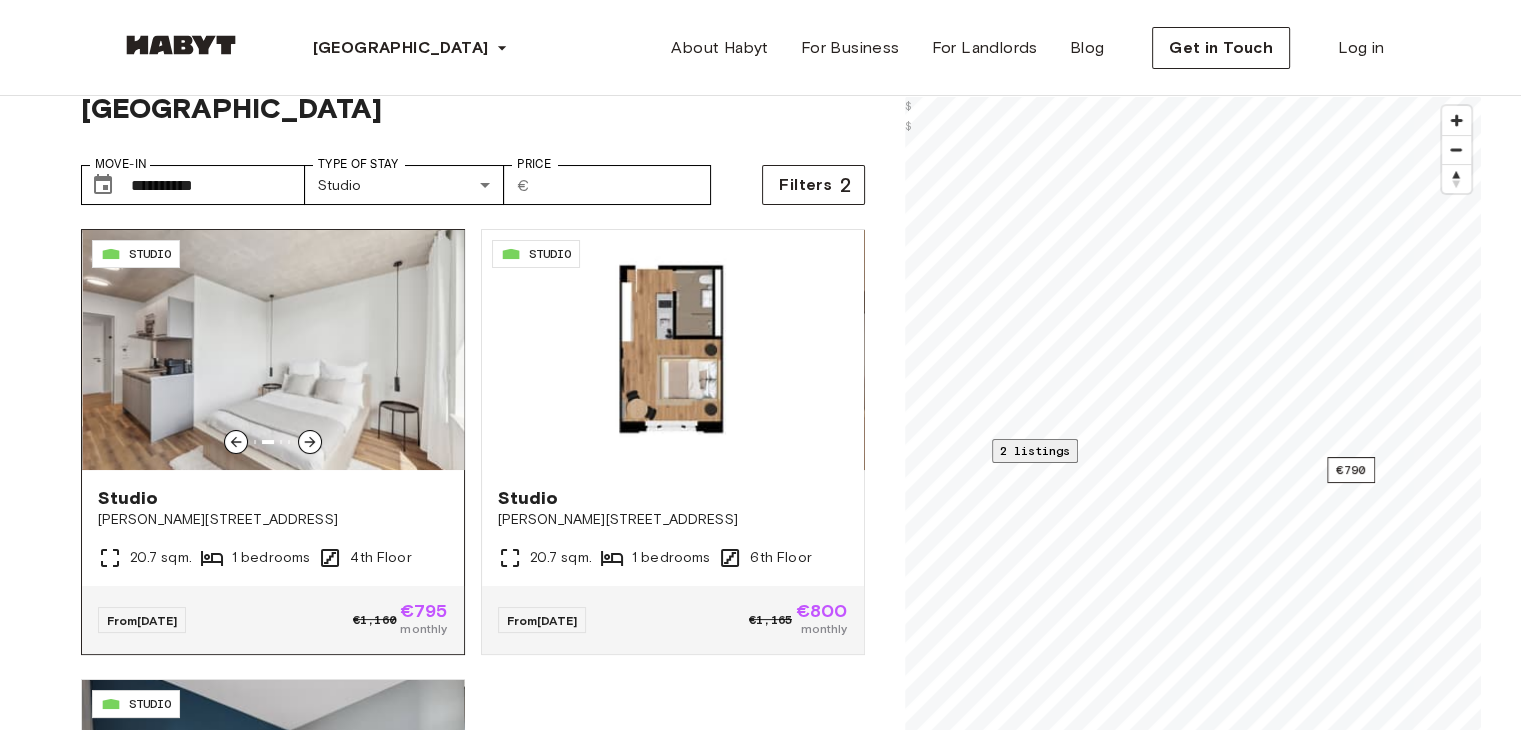 click 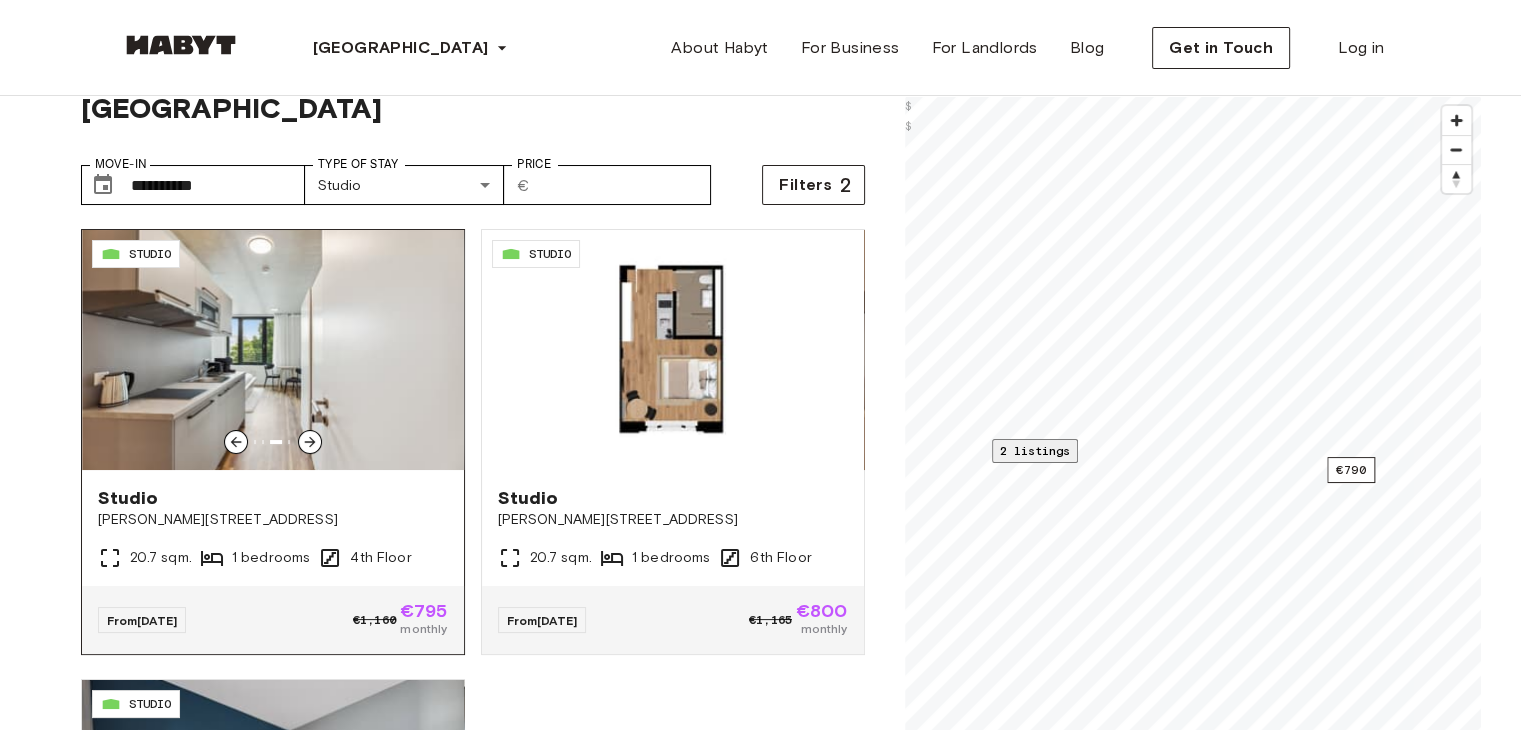 click 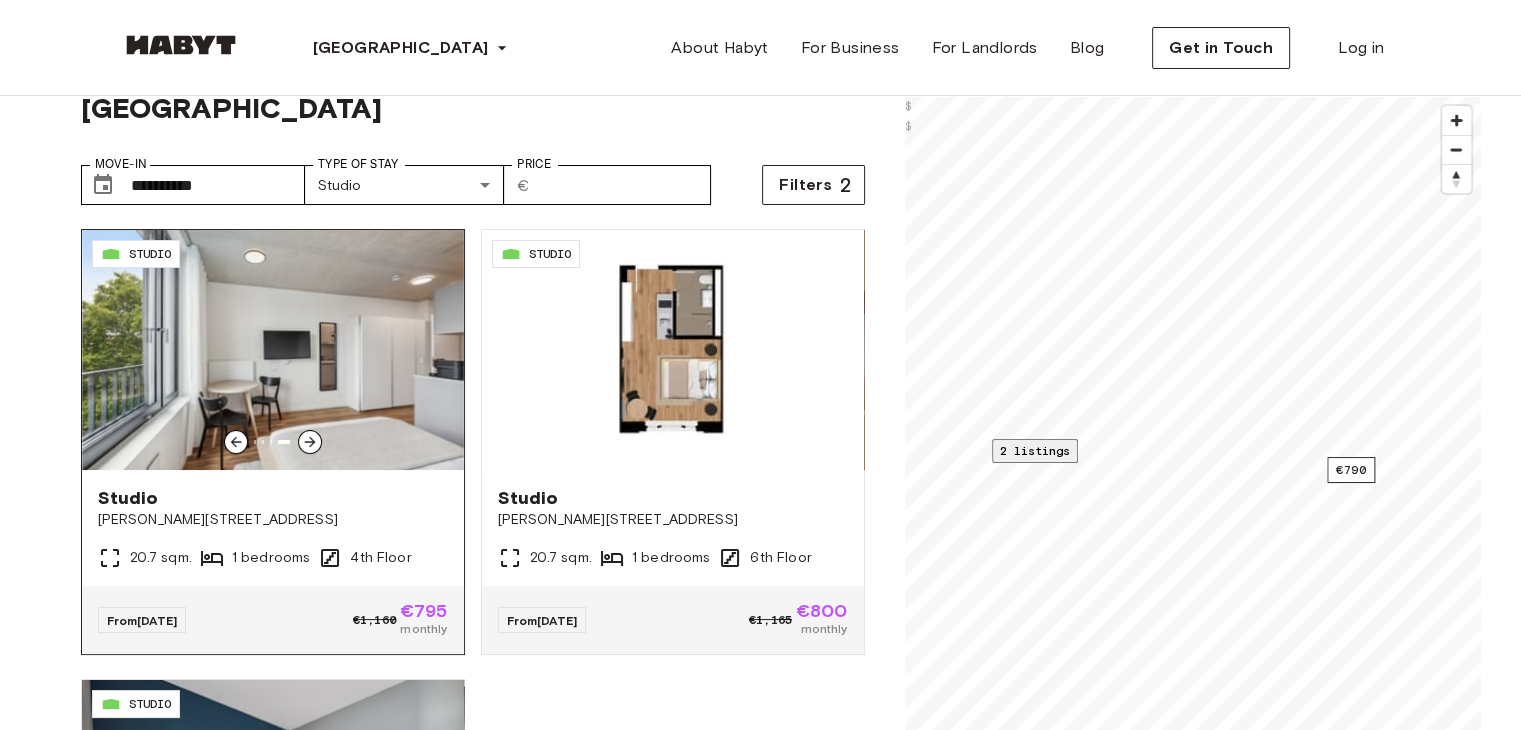 click 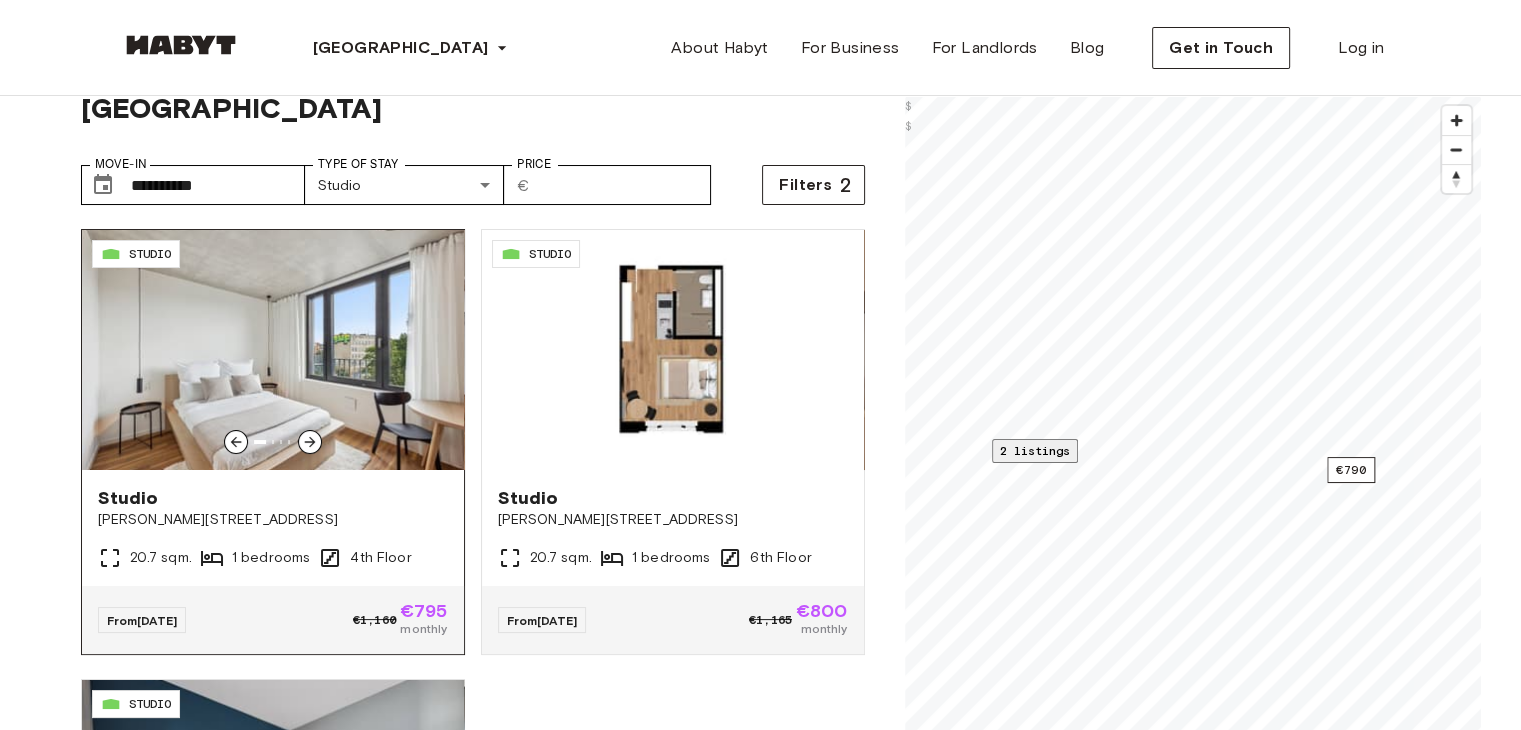 click 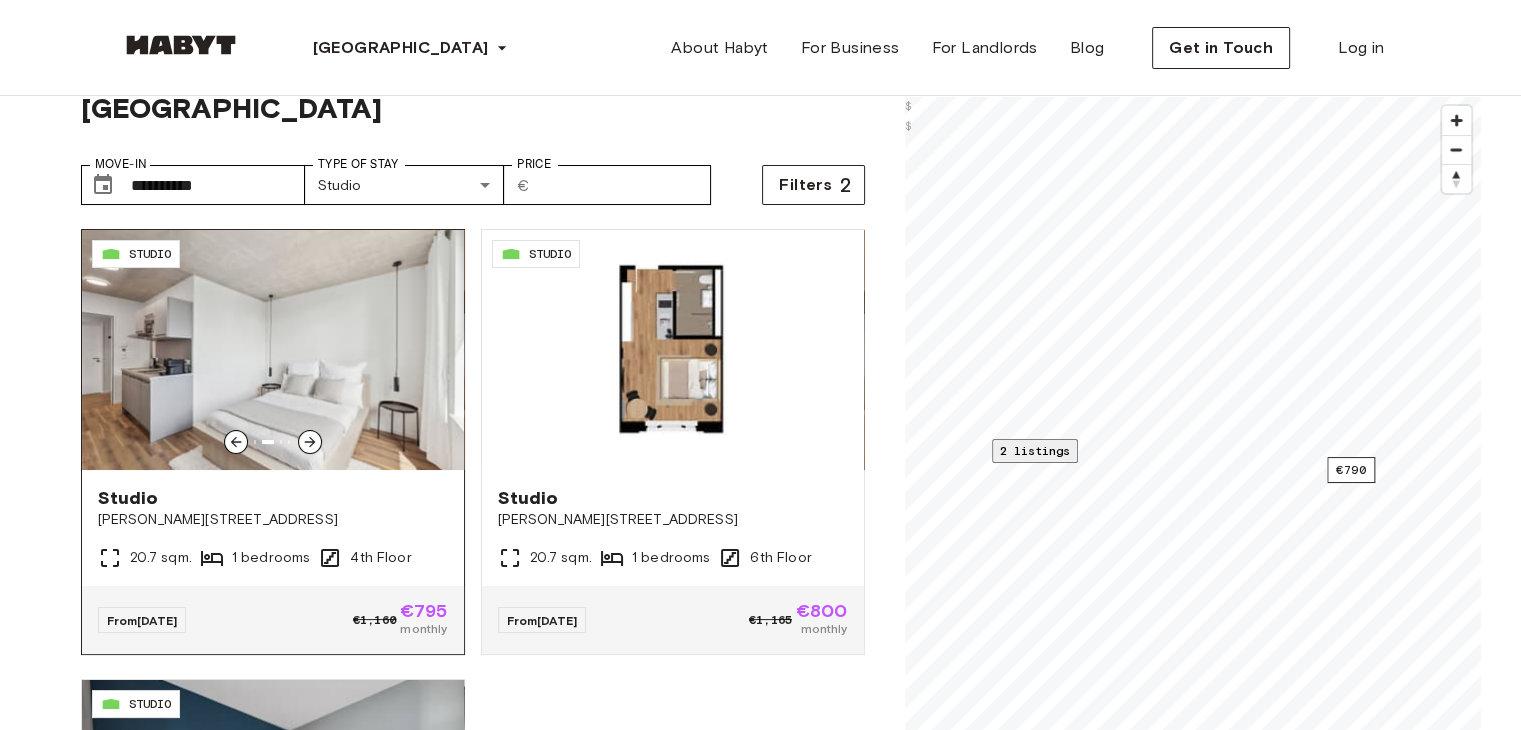 click 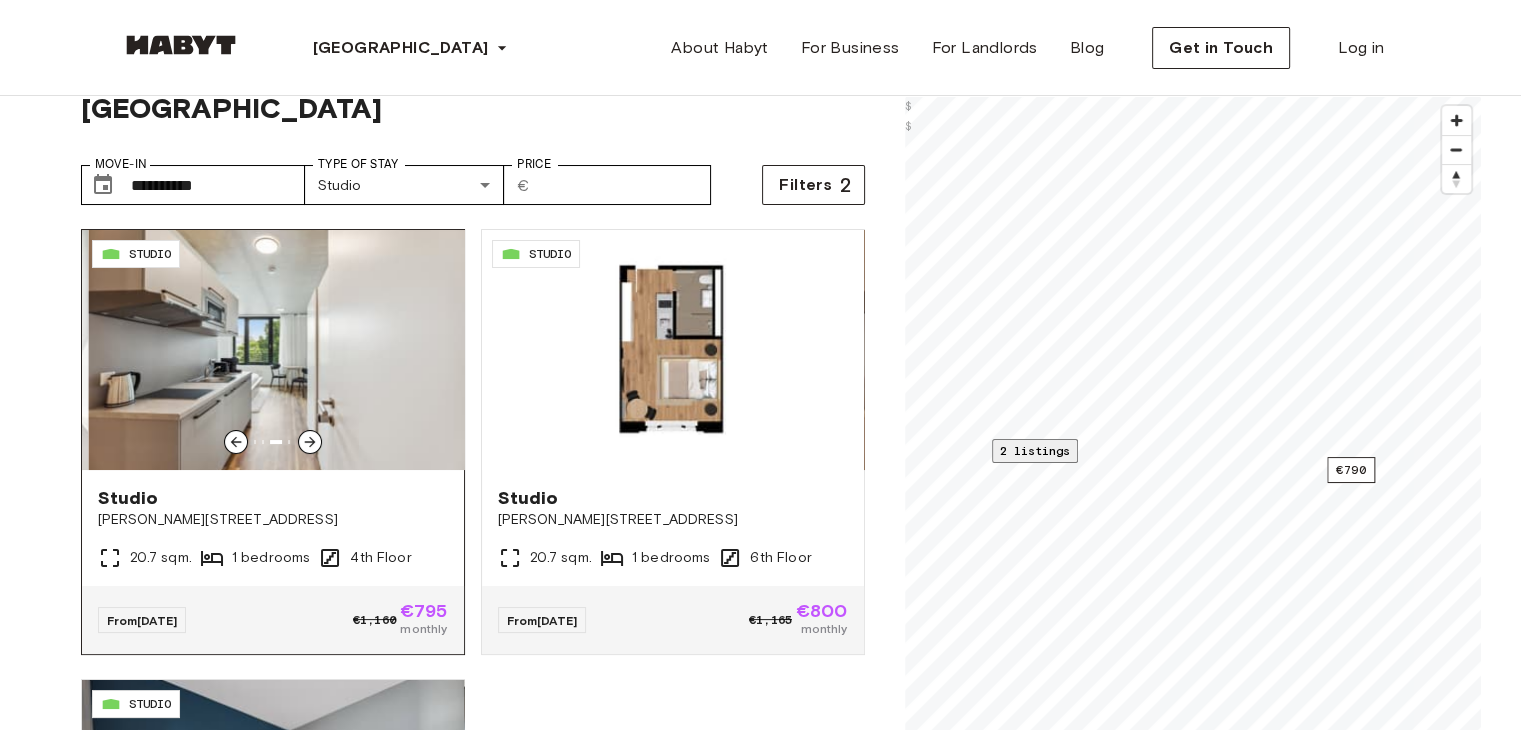 click 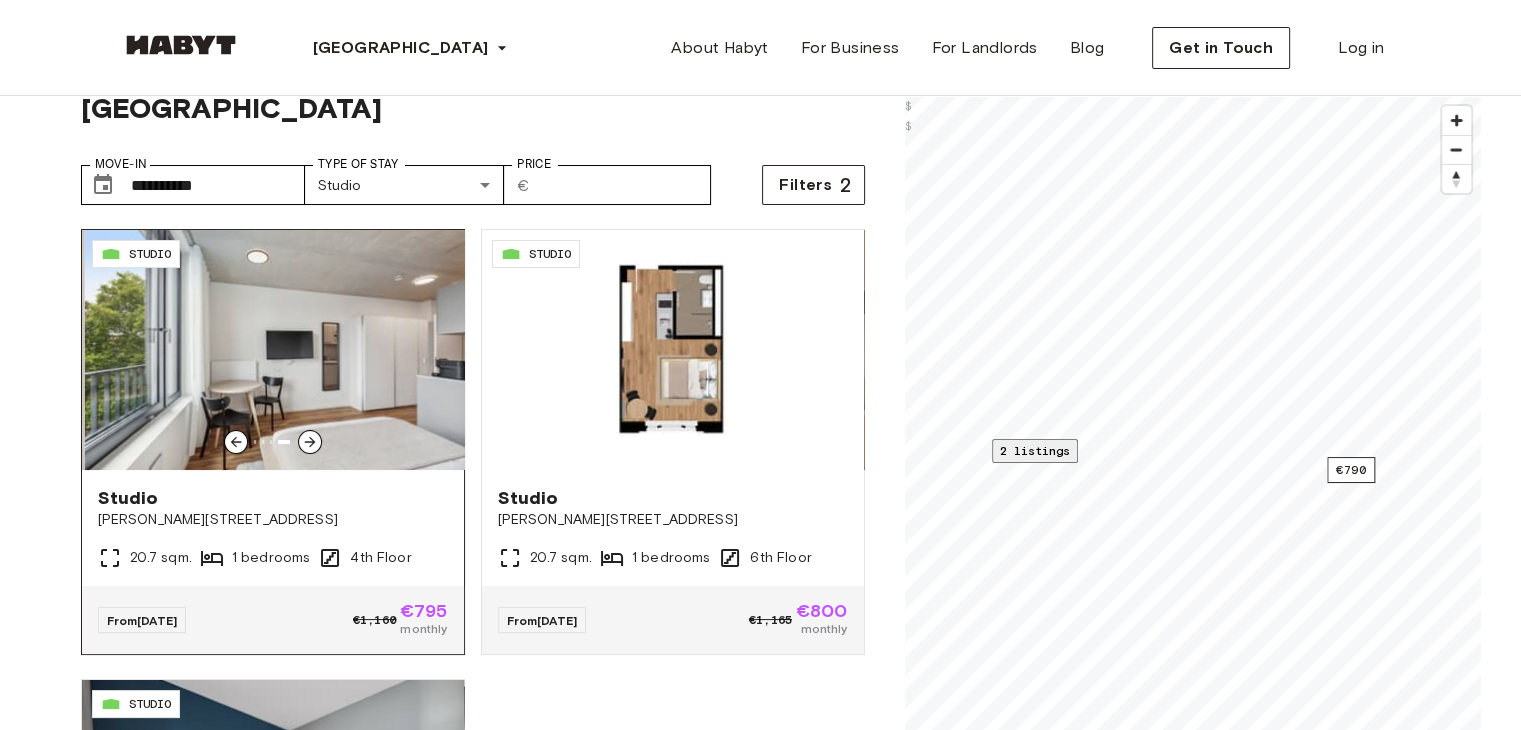 click 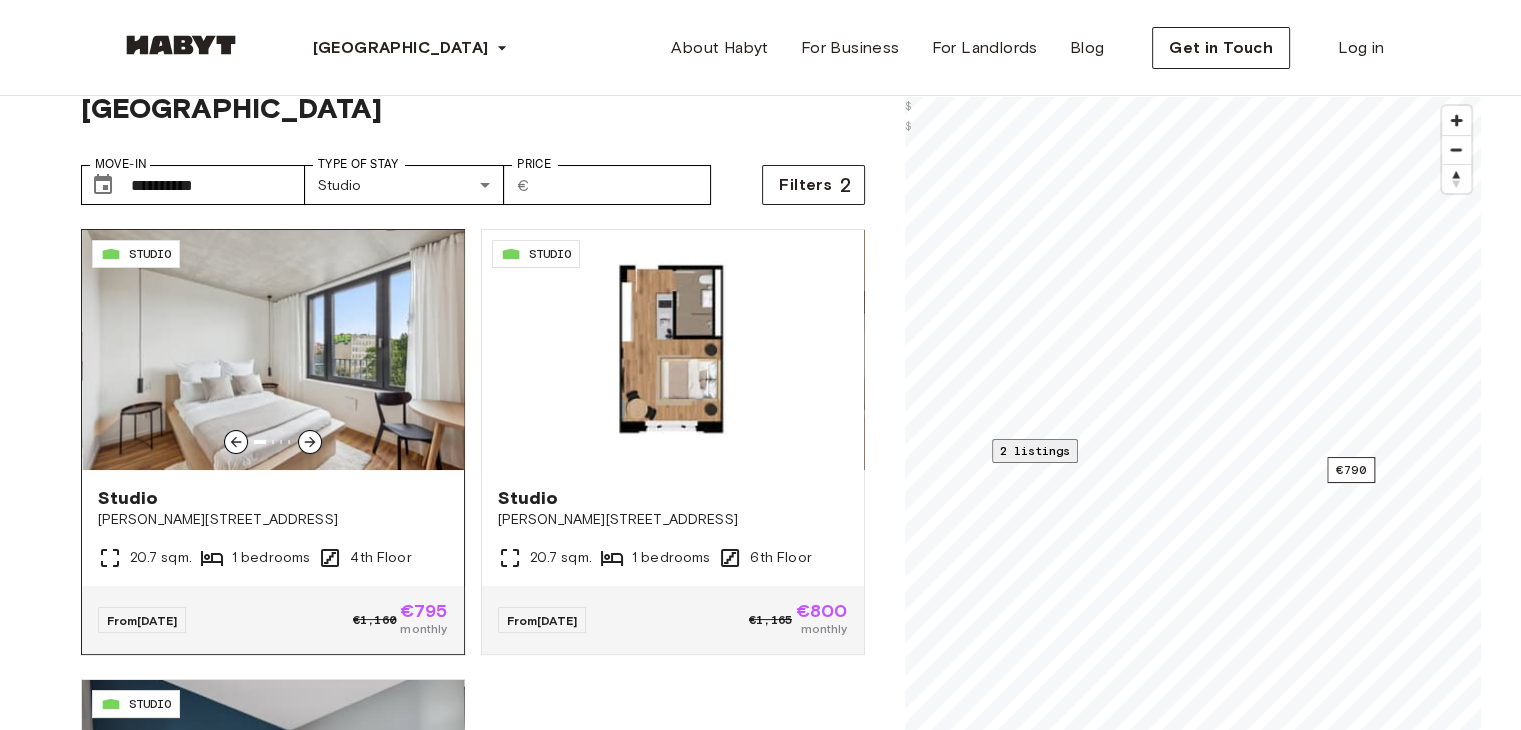 click 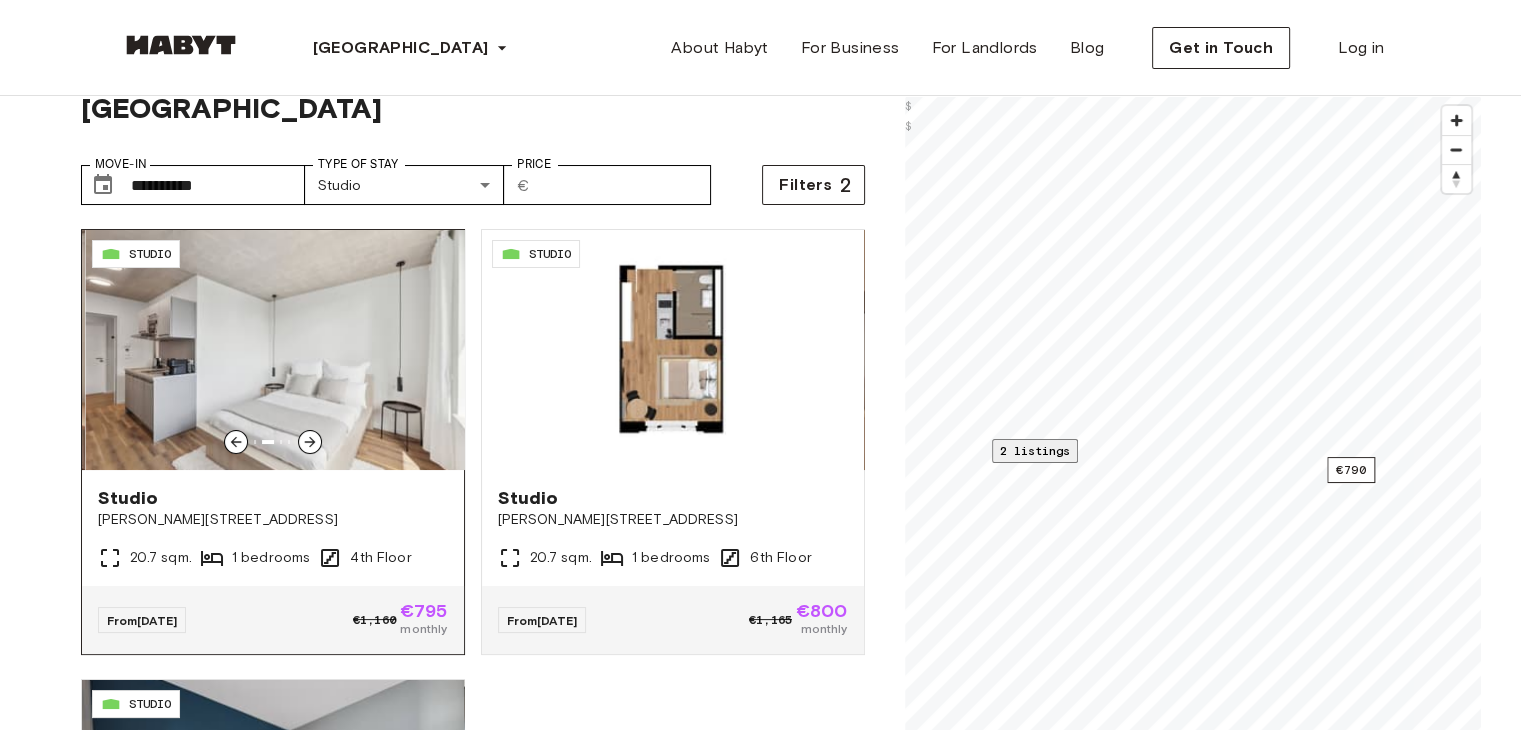 click 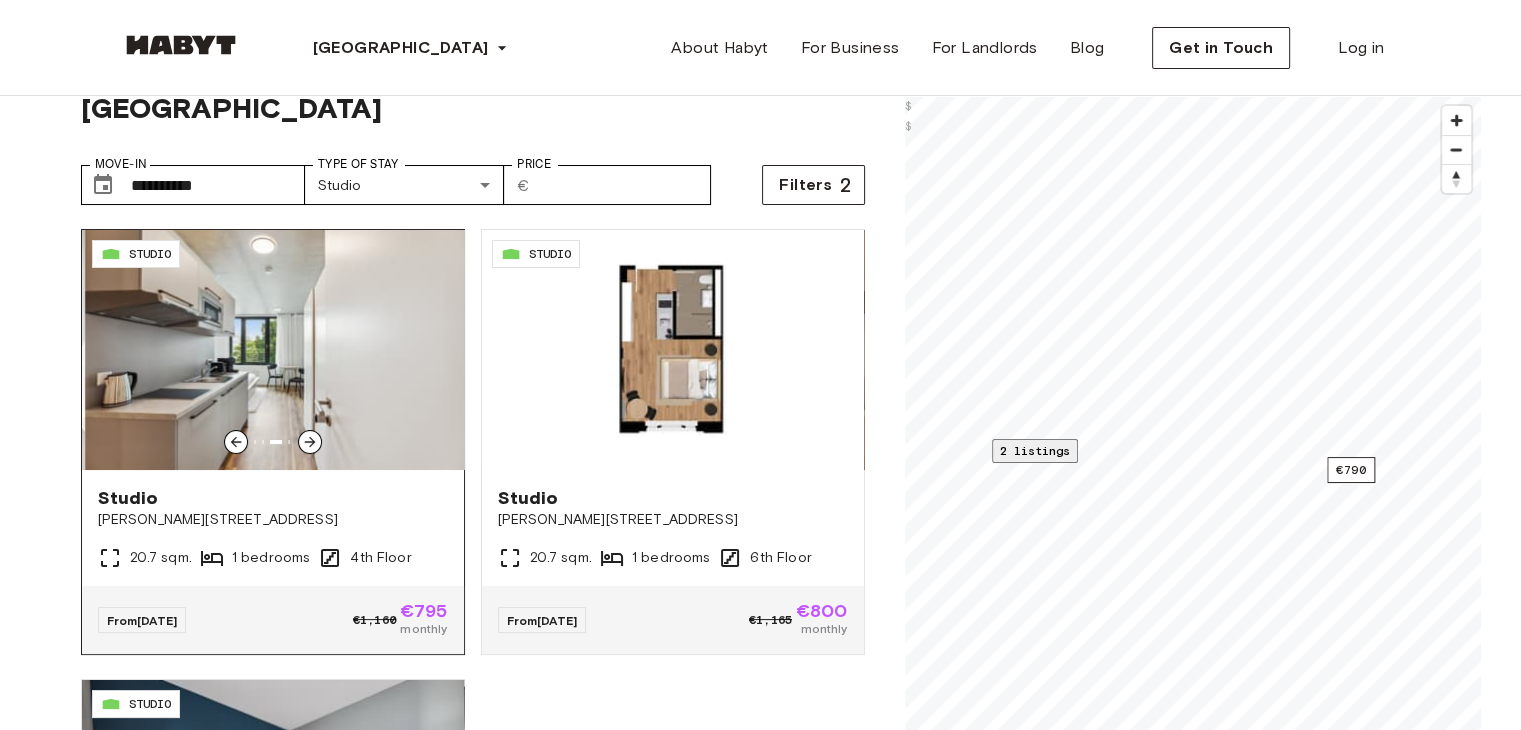 click 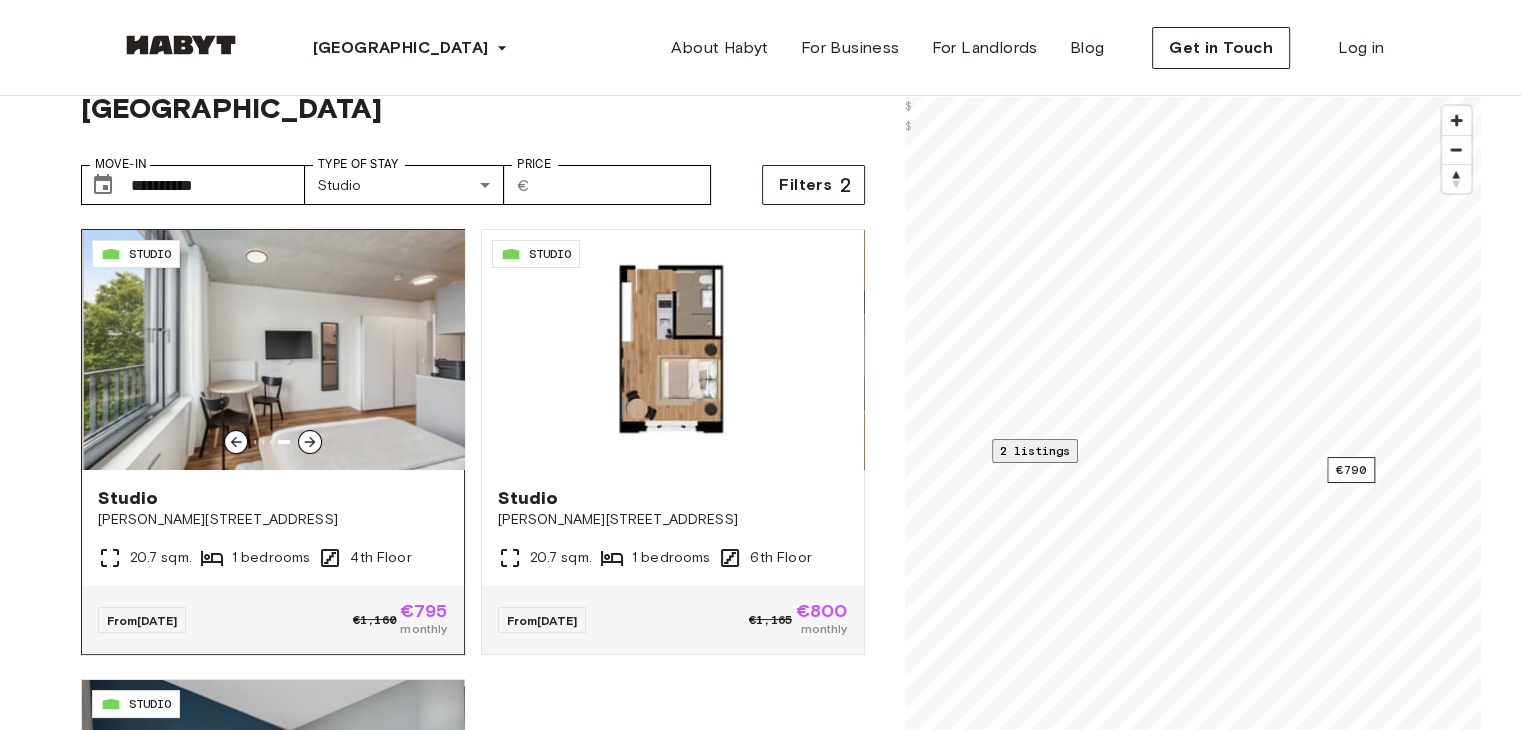 click at bounding box center (274, 350) 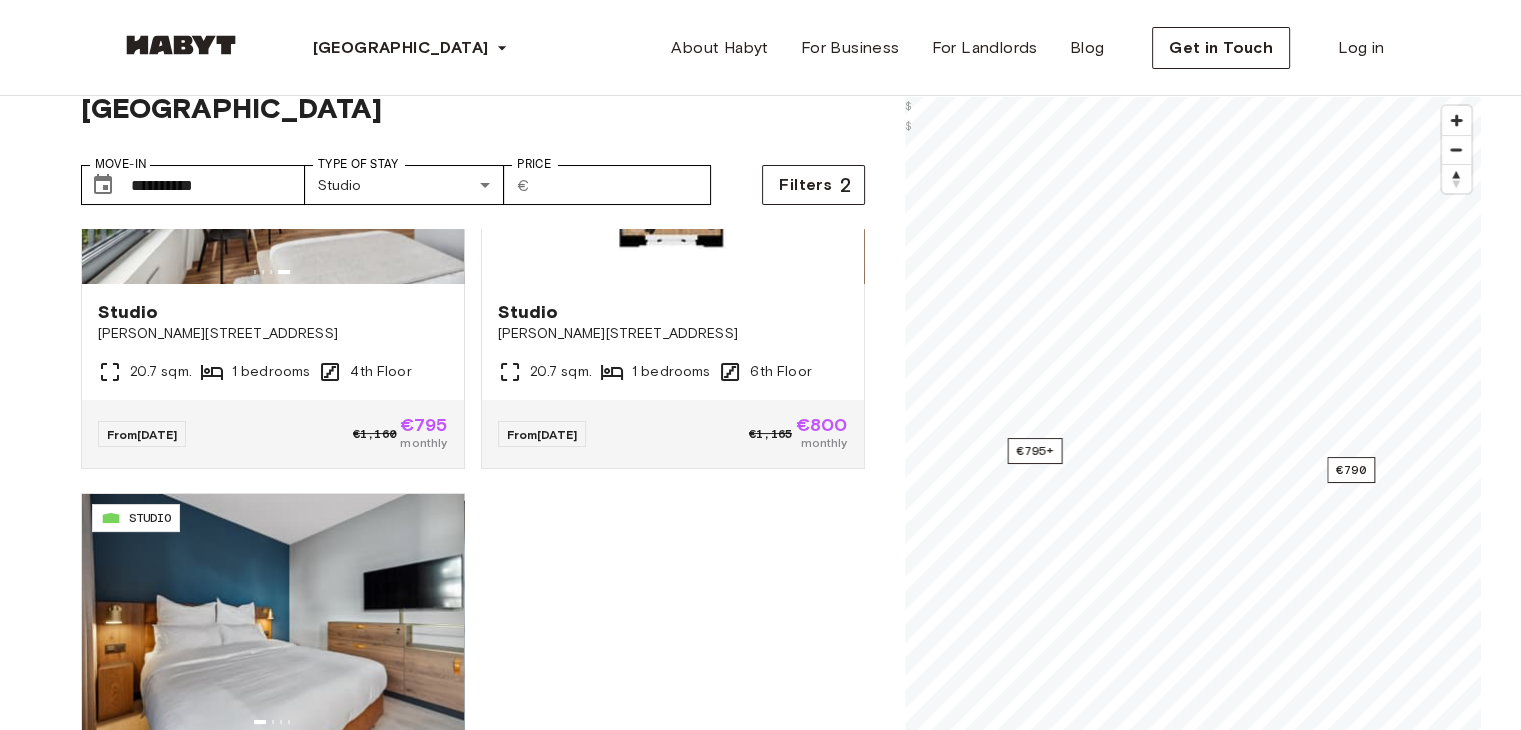 scroll, scrollTop: 200, scrollLeft: 0, axis: vertical 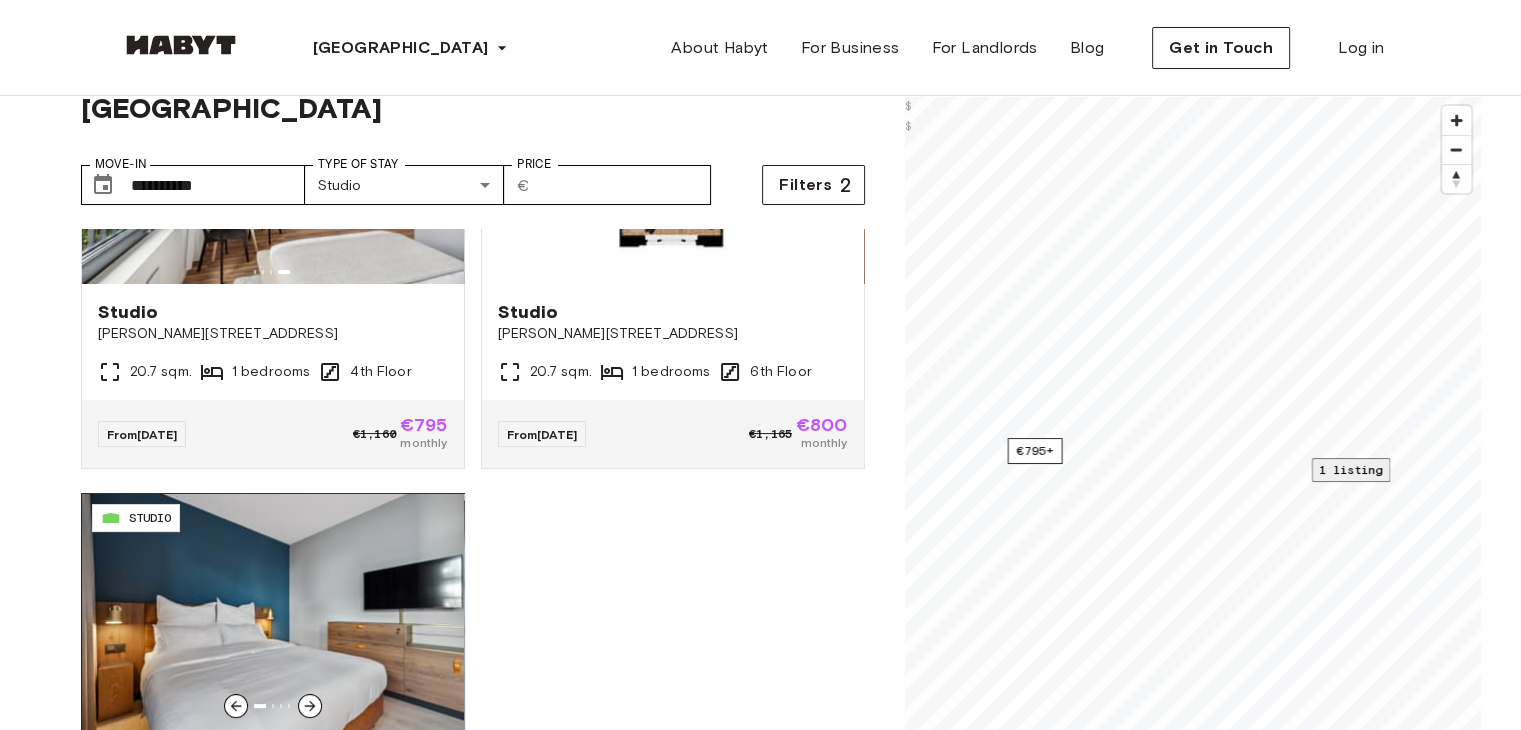 click 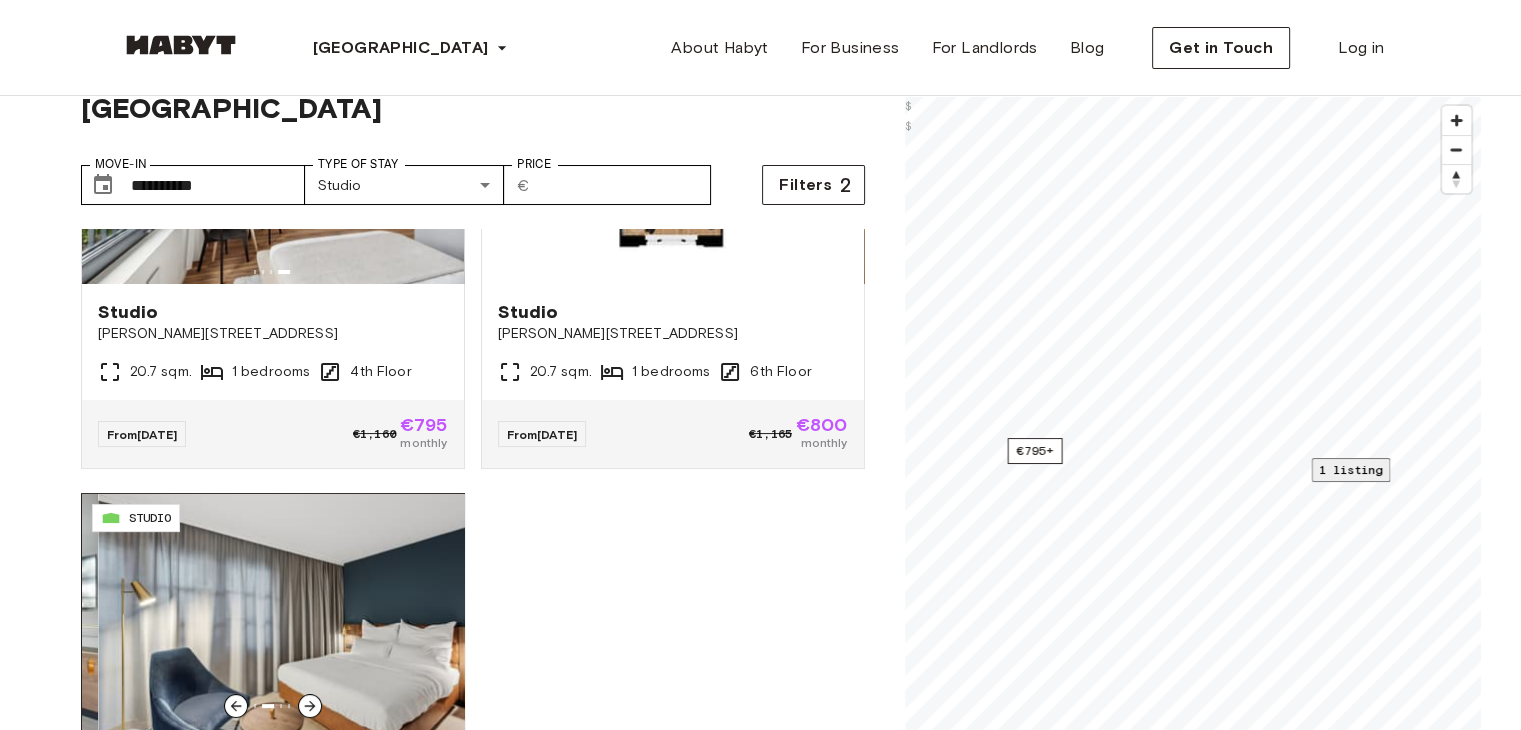 click 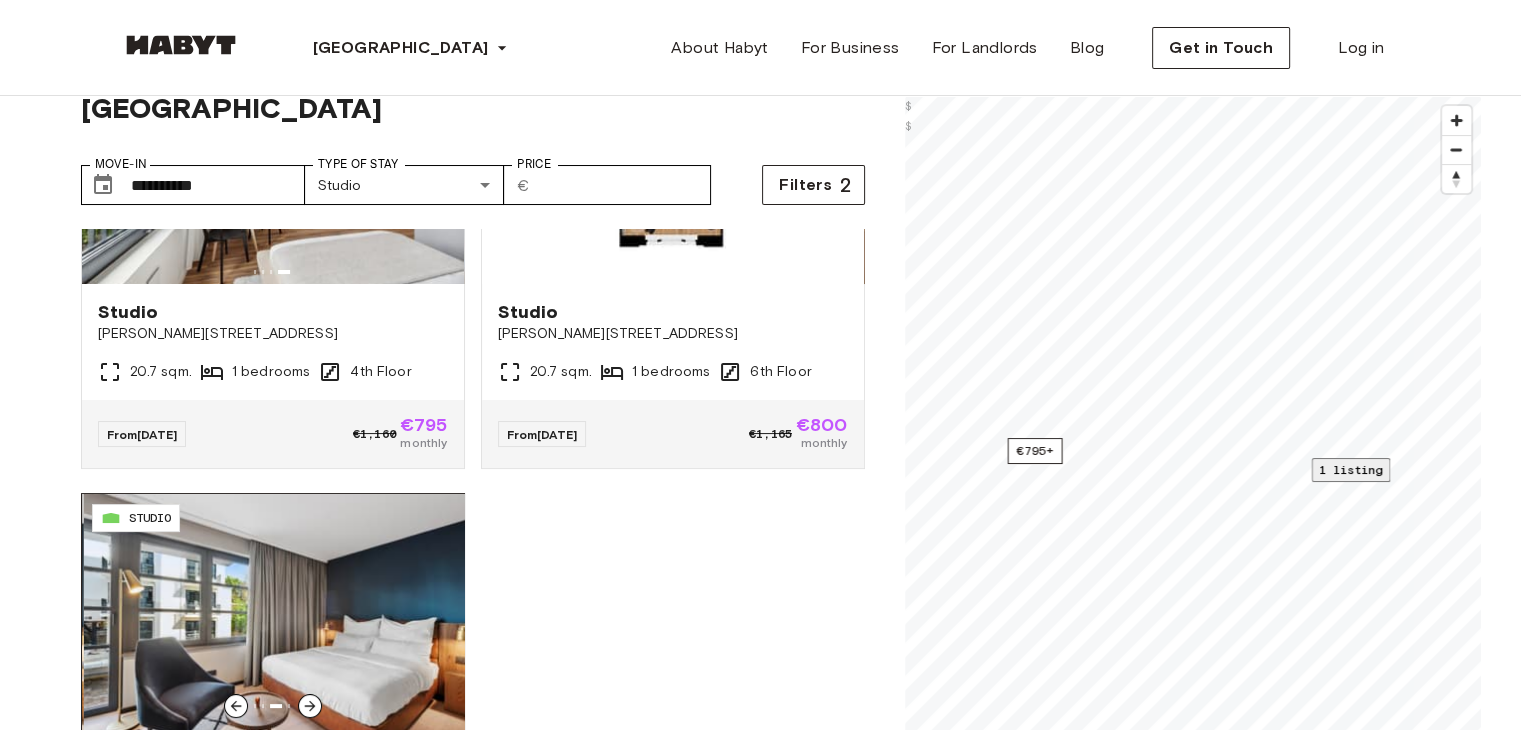 click 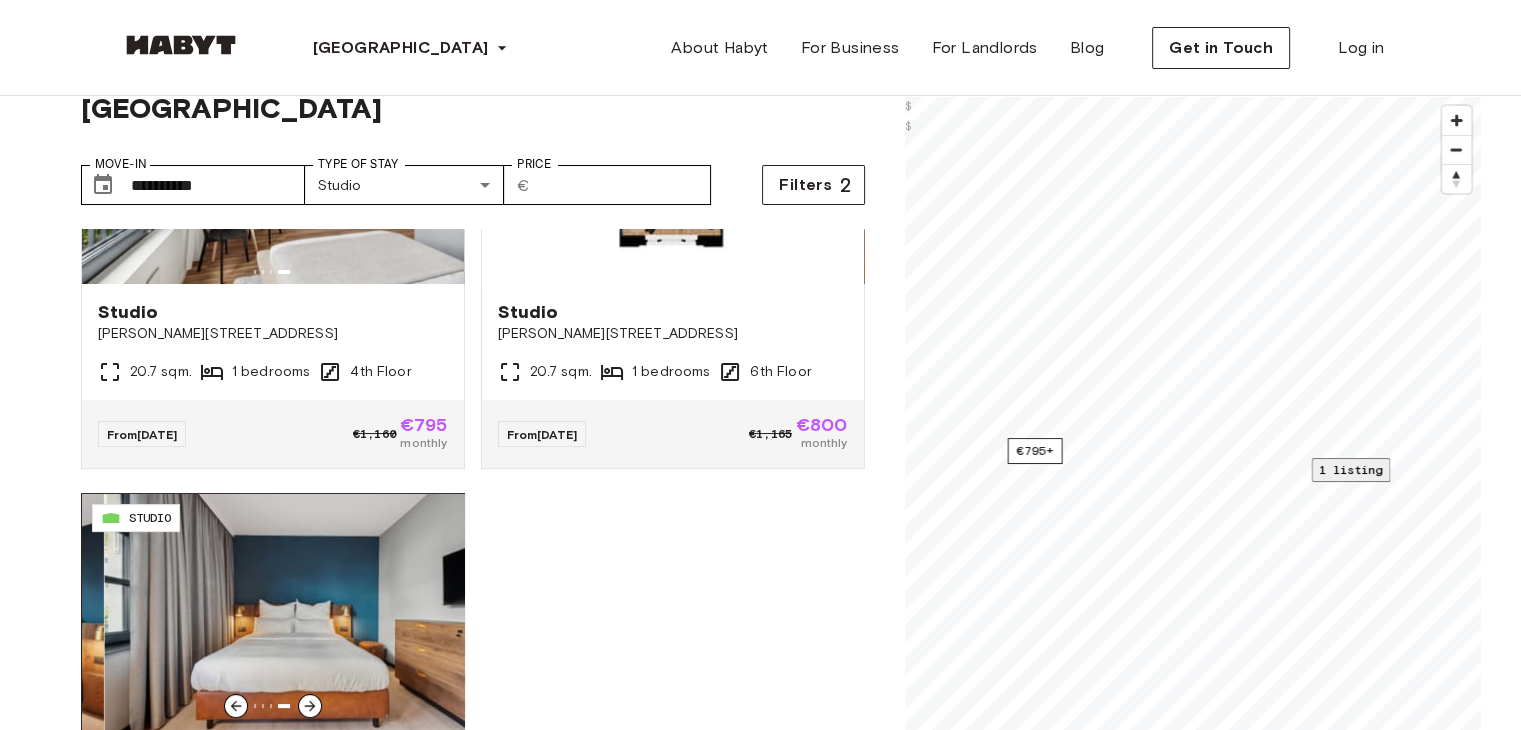 click 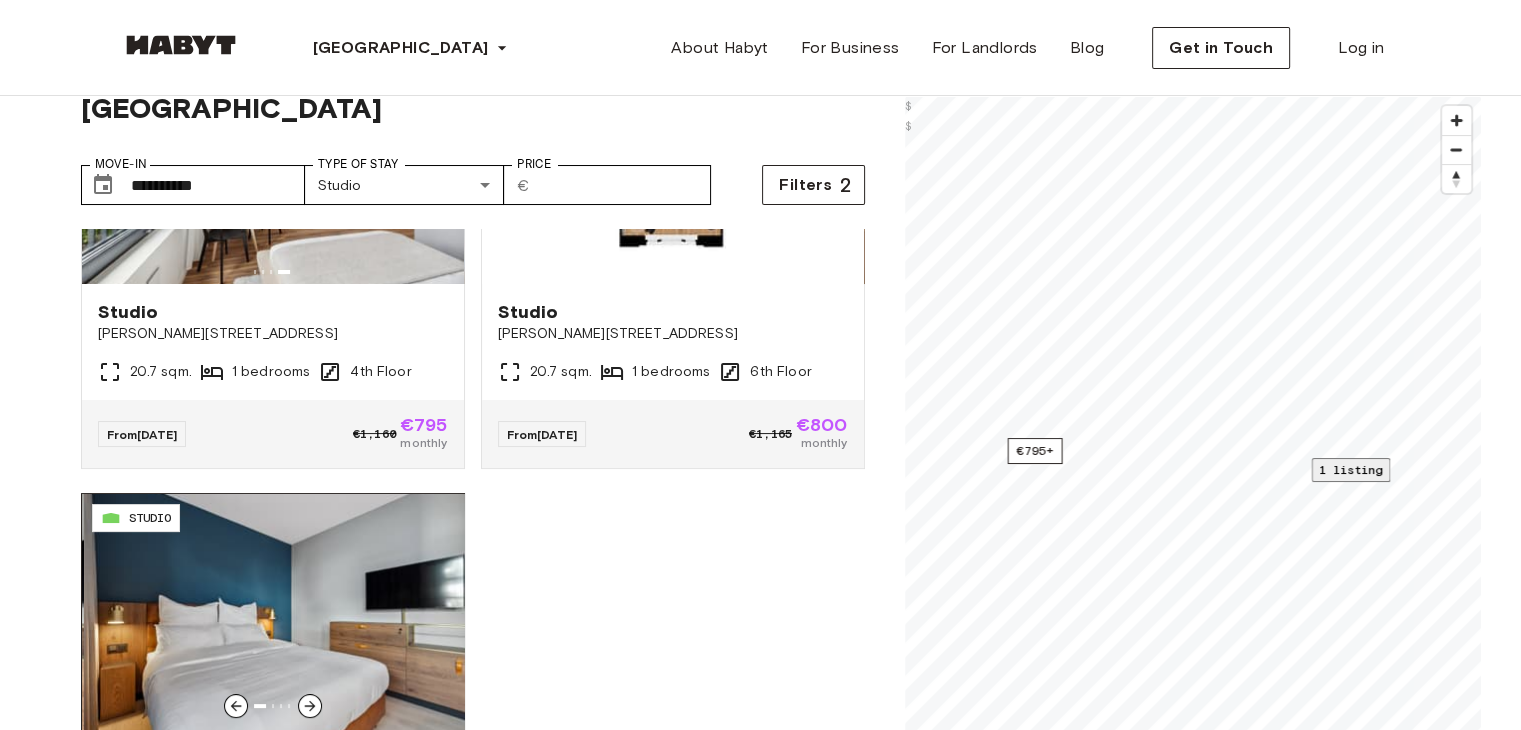 click 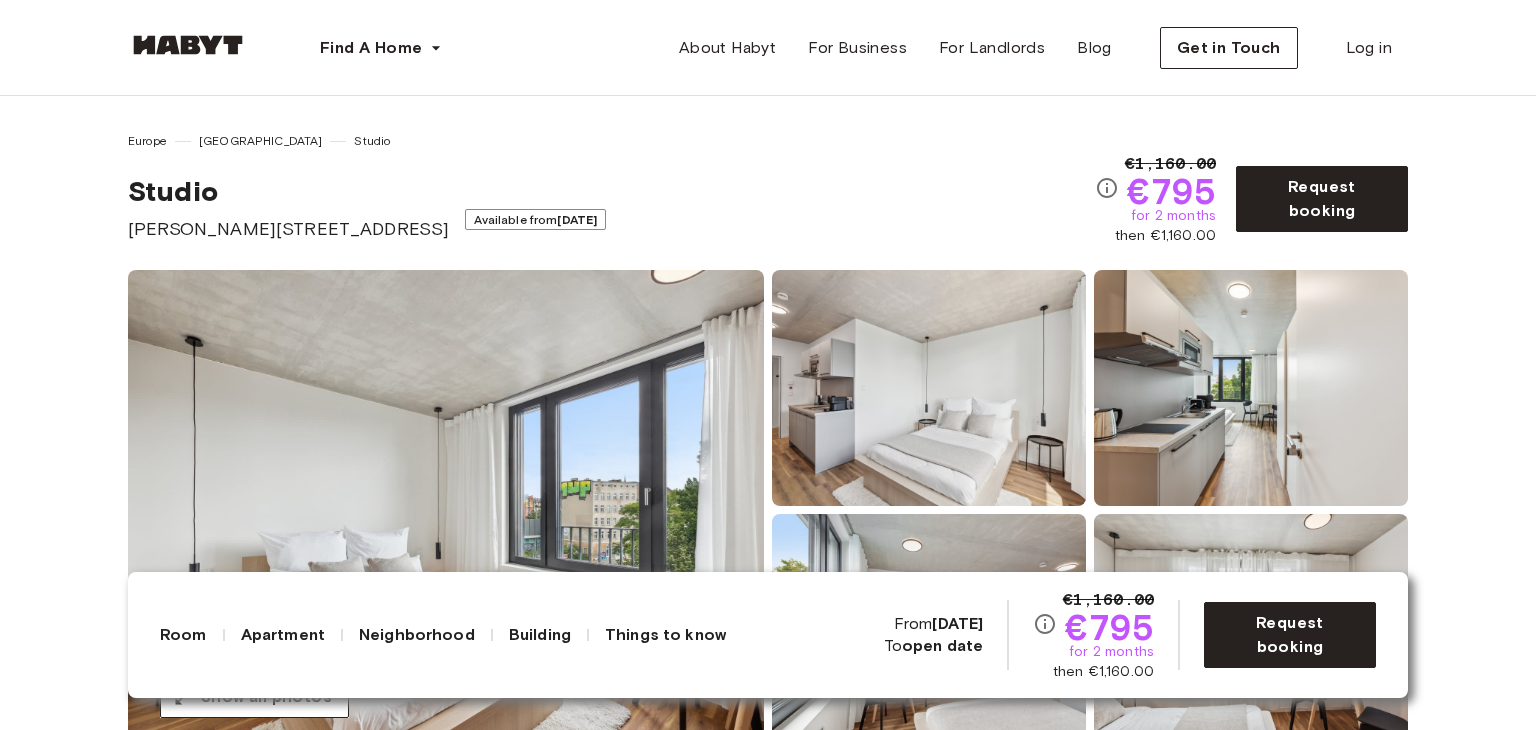 scroll, scrollTop: 0, scrollLeft: 0, axis: both 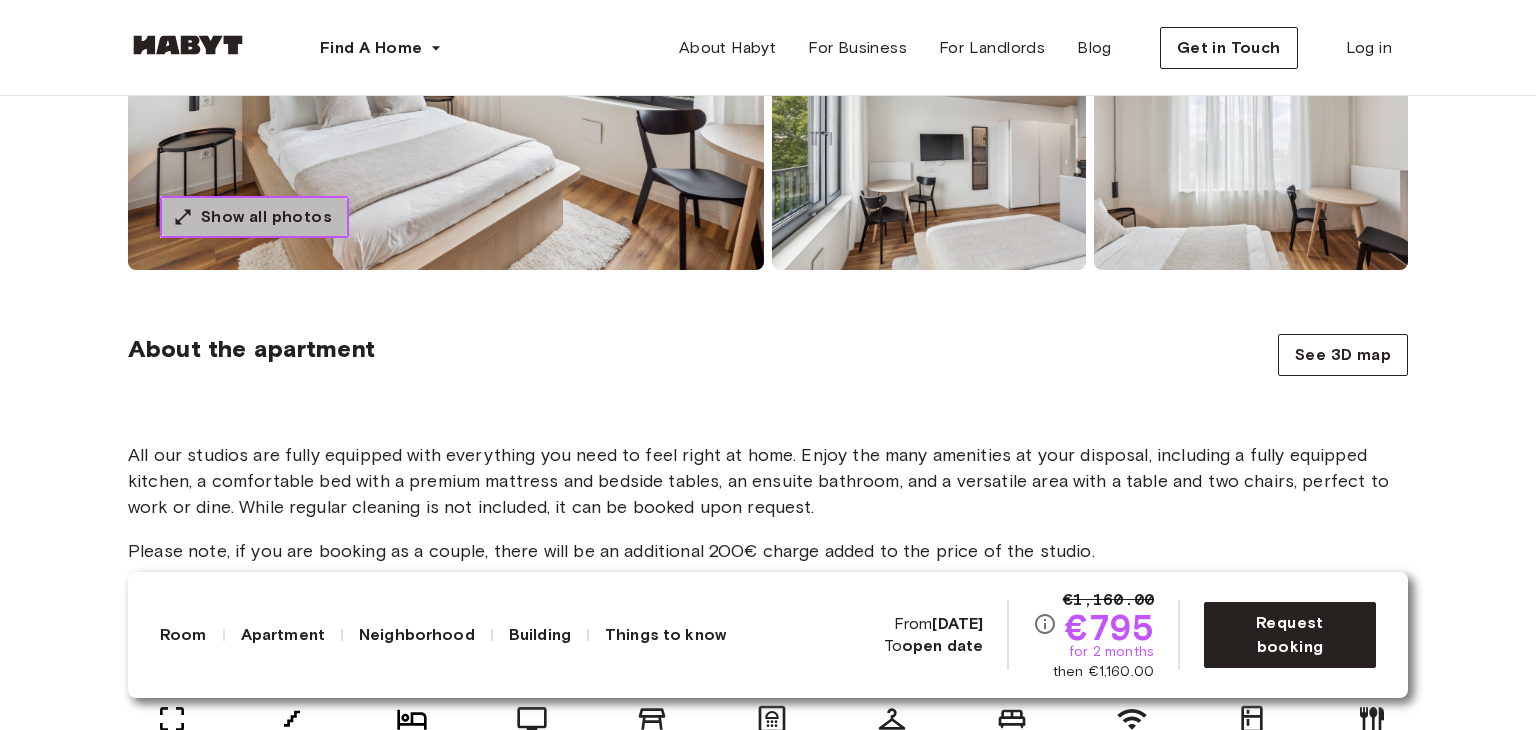 click on "Show all photos" at bounding box center [254, 217] 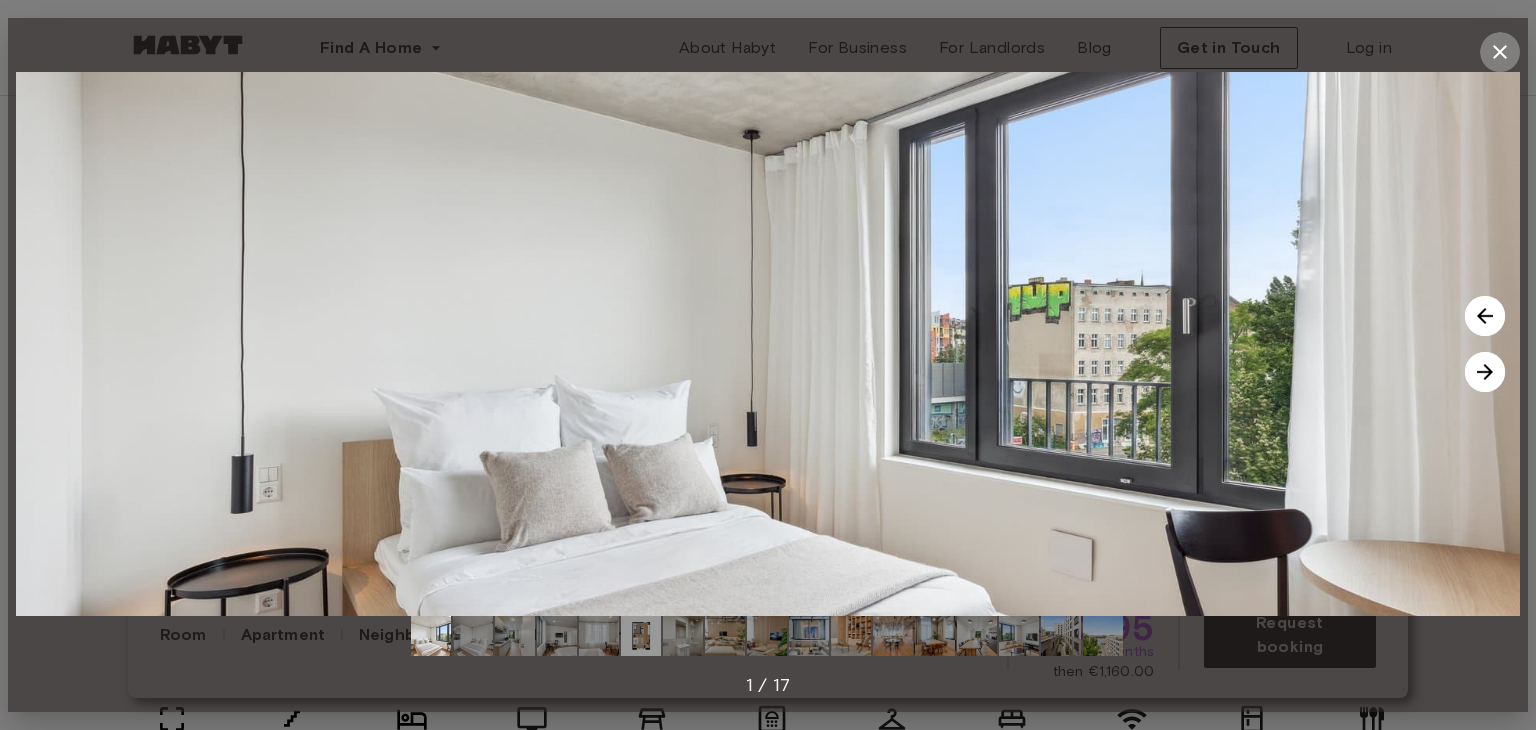 click 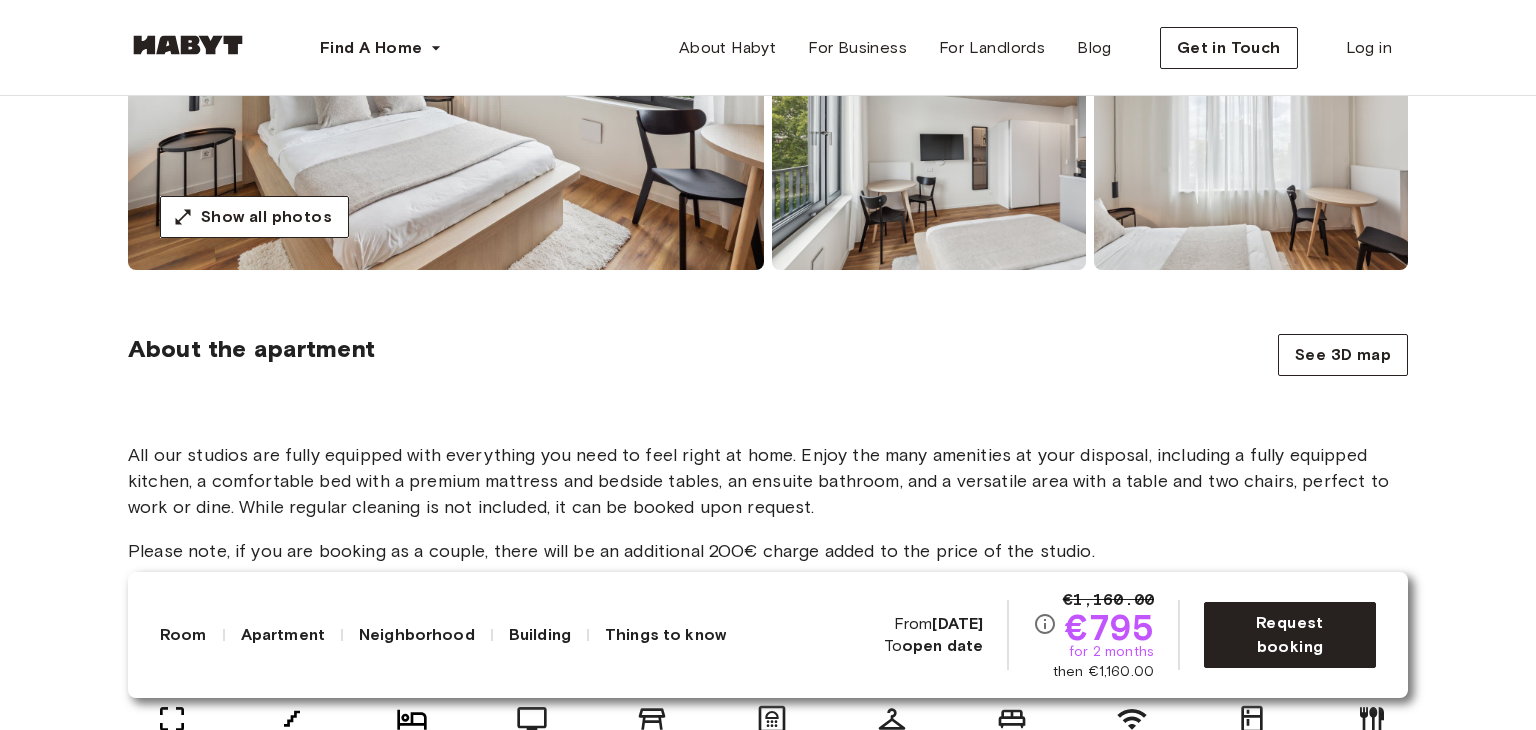click on "Europe Berlin Studio Studio Gustav-Tempel-Straße 2 Available from  Aug 04 €1,160.00 €795 for 2 months then €1,160.00 Request booking Show all photos About the apartment See 3D map All our studios are fully equipped with everything you need to feel right at home. Enjoy the many amenities at your disposal, including a fully equipped kitchen, a comfortable bed with a premium mattress and bedside tables, an ensuite bathroom, and a versatile area with a table and two chairs, perfect to work or dine. While regular cleaning is not included, it can be booked upon request. Please note, if you are booking as a couple, there will be an additional 200€ charge added to the price of the studio. 20.7 sqm. 4th Floor 1 bedroom Smart TV Dining table and chairs Ensuite bathroom Wardrobe 140 x 200cm mattress WiFi Fully-equipped kitchen Kitchen utensils Dishwasher About the building More about the building Show more 24/7 convenience store nearby Elevator Café Bicycle storage Community area Courtyard Laundry room Berlin" at bounding box center (768, 2460) 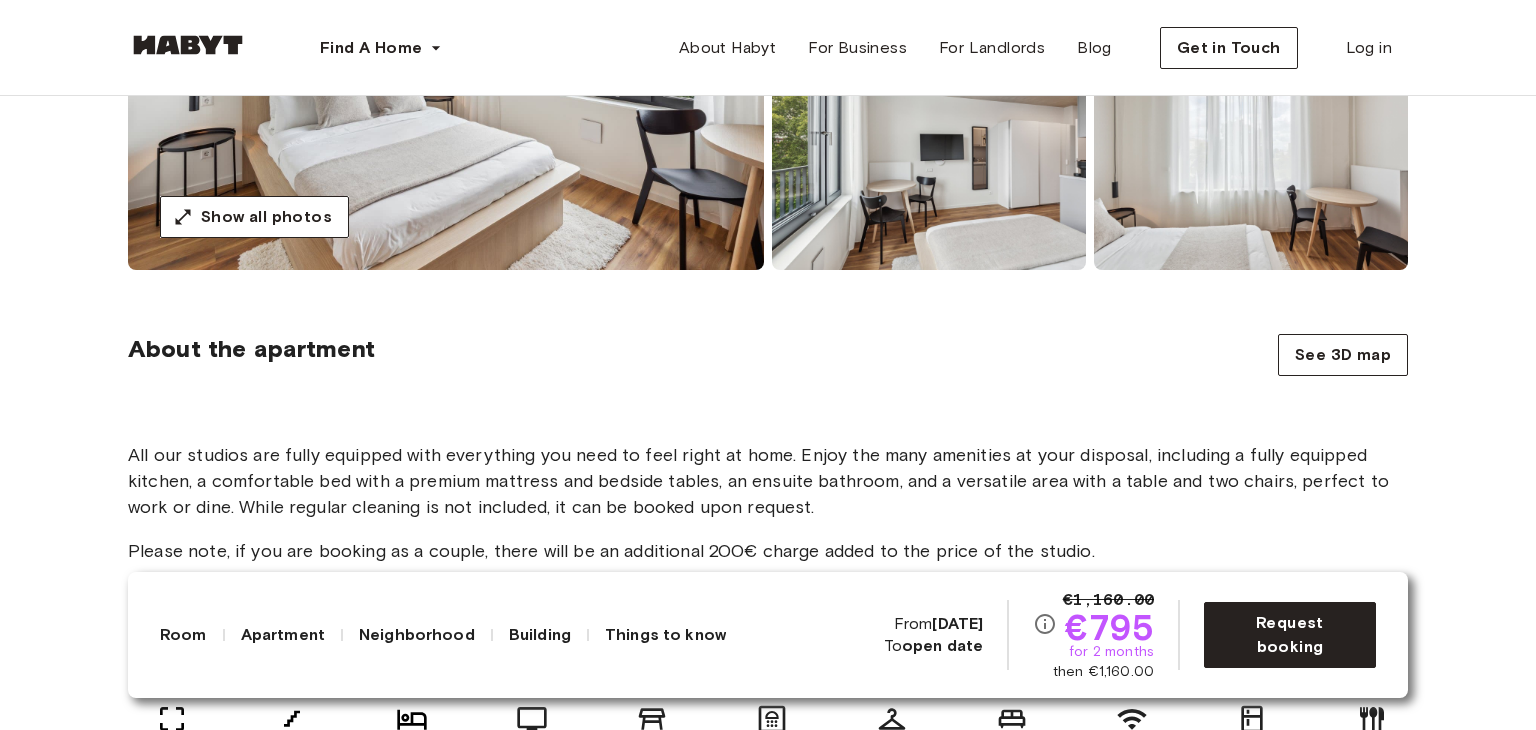 drag, startPoint x: 1531, startPoint y: 468, endPoint x: 192, endPoint y: 34, distance: 1407.5784 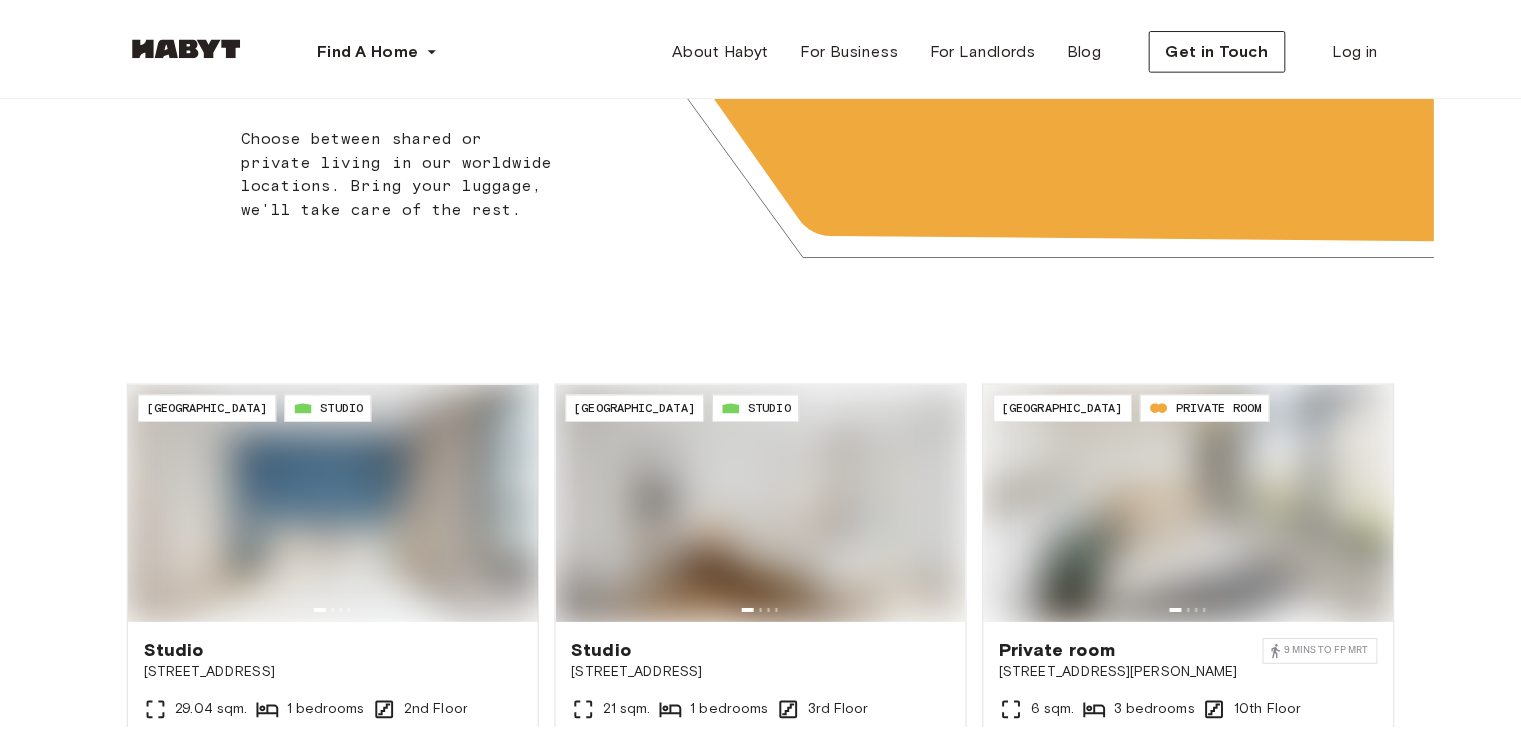 scroll, scrollTop: 0, scrollLeft: 0, axis: both 